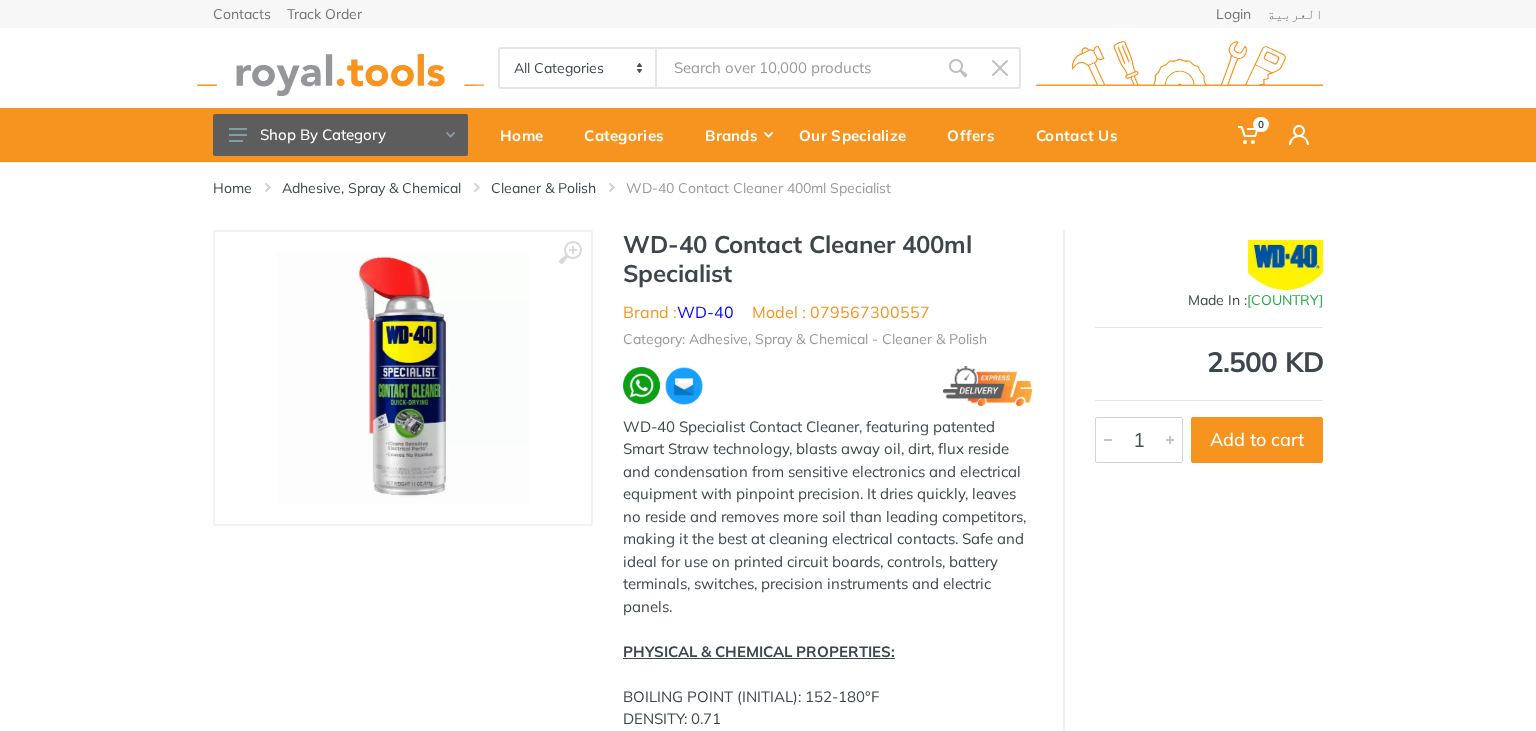 scroll, scrollTop: 0, scrollLeft: 0, axis: both 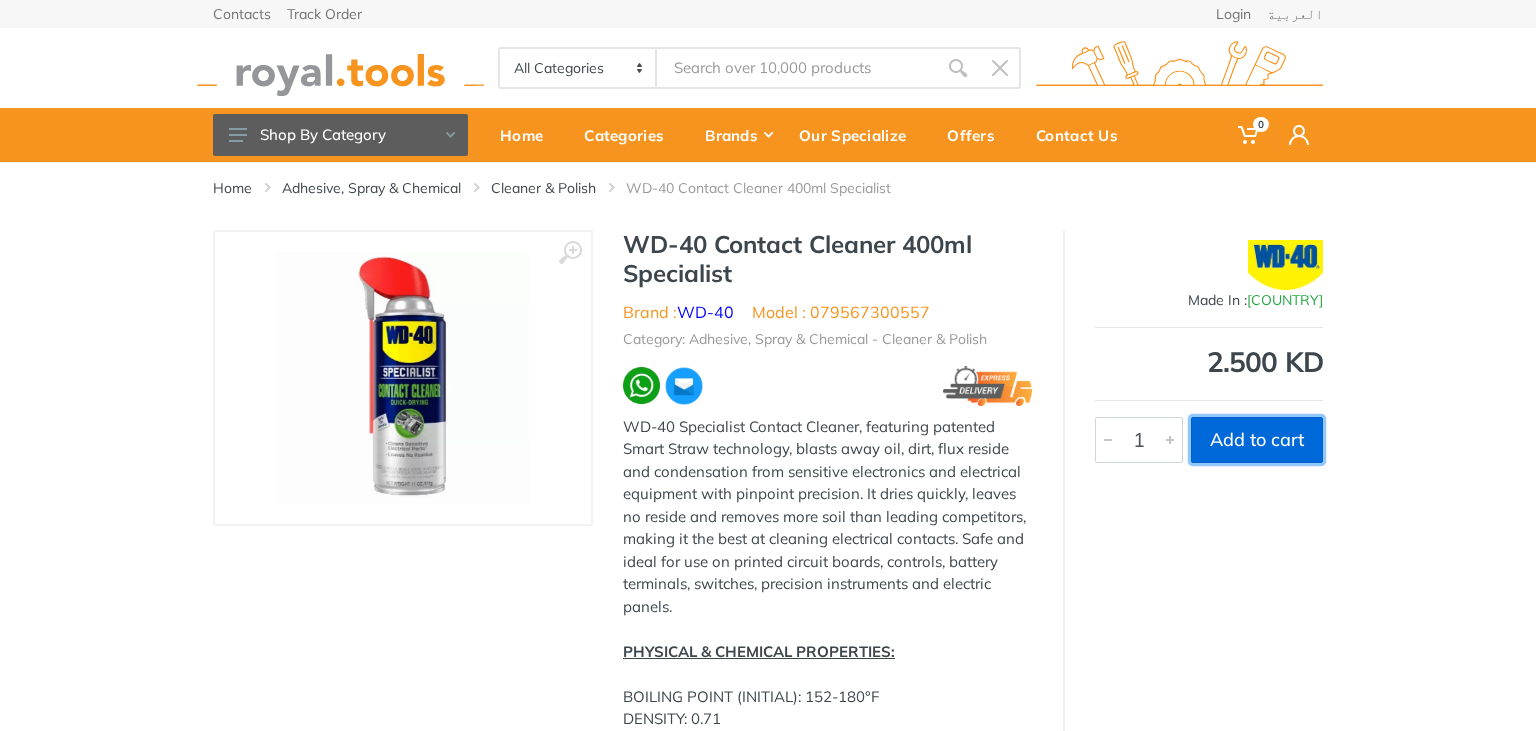 click on "Add to cart" at bounding box center (1257, 440) 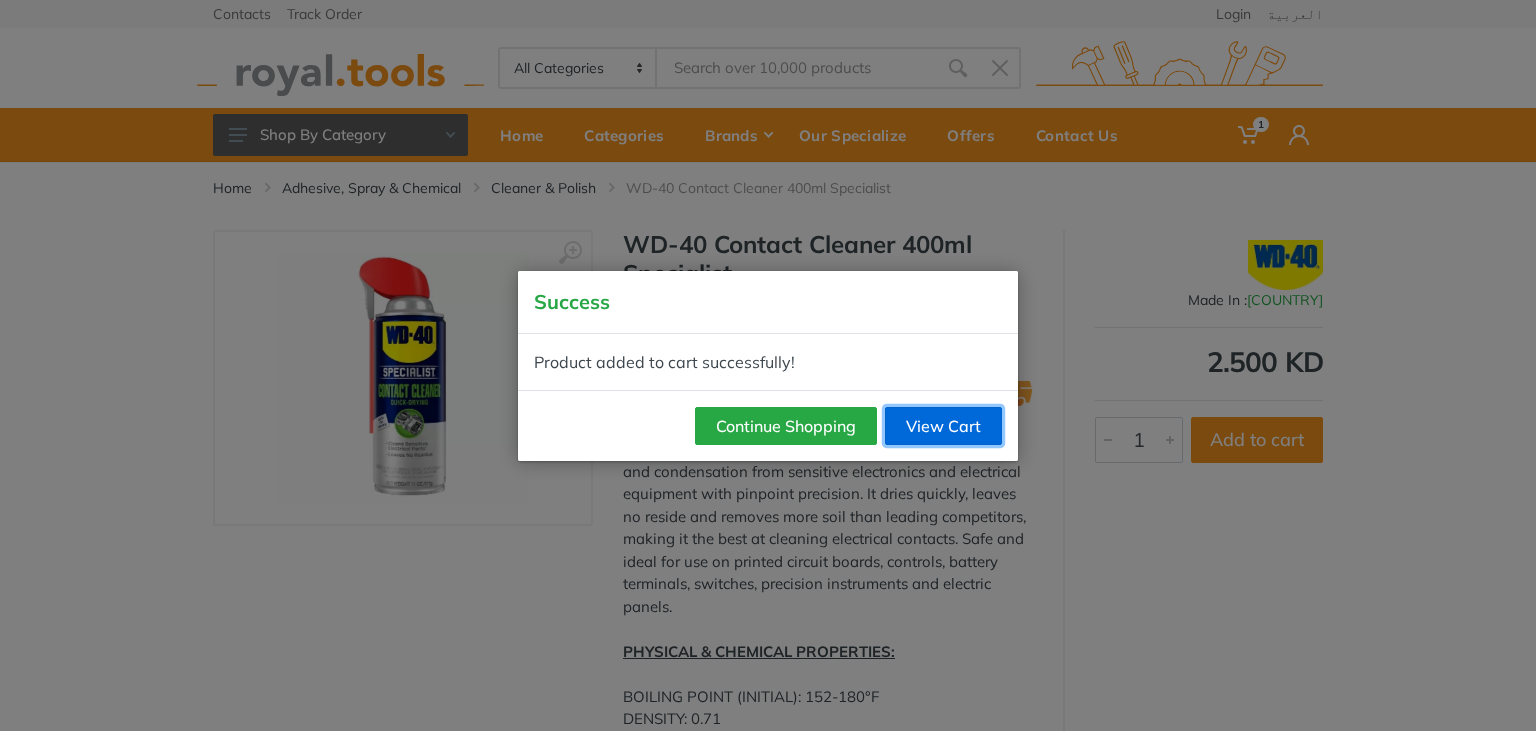 click on "View Cart" at bounding box center [943, 426] 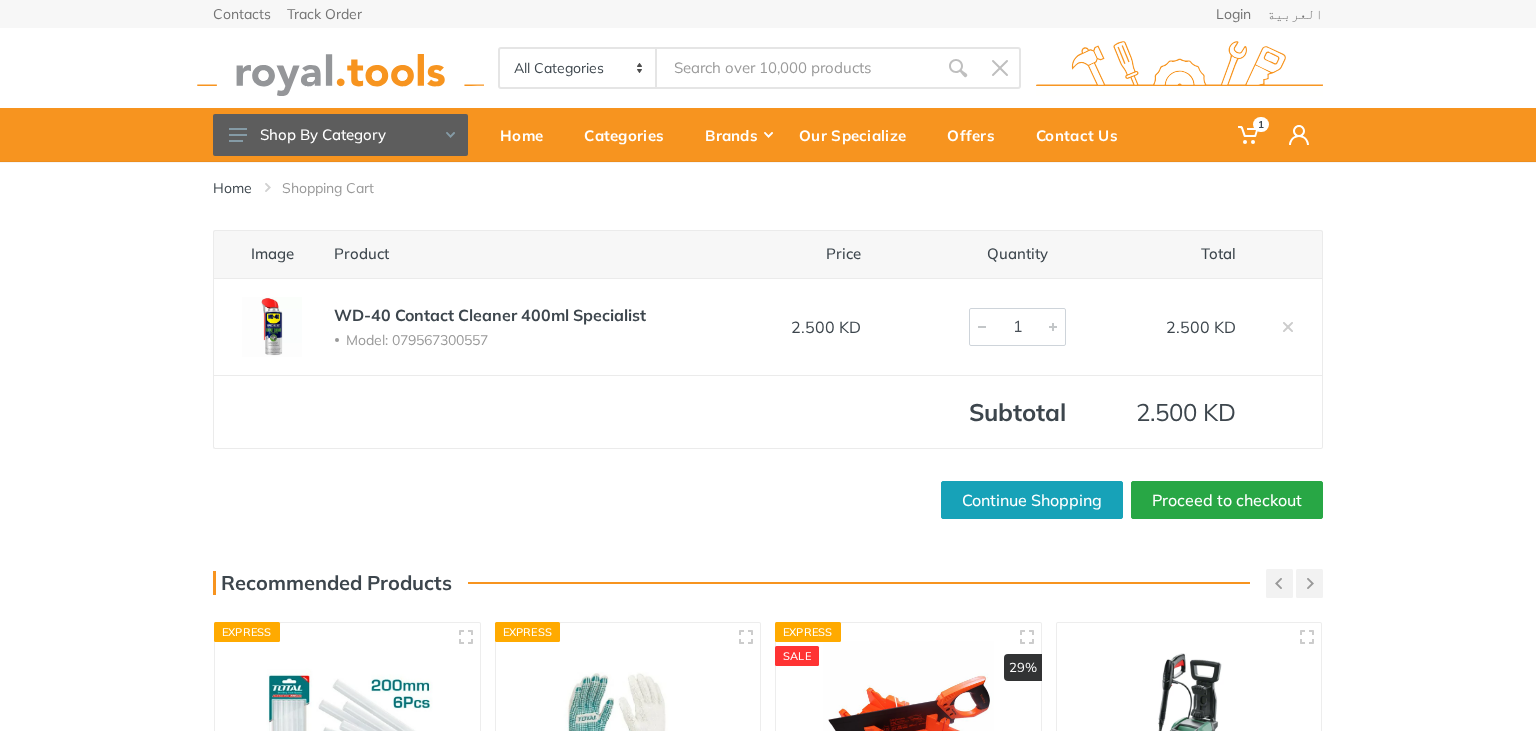 scroll, scrollTop: 0, scrollLeft: 0, axis: both 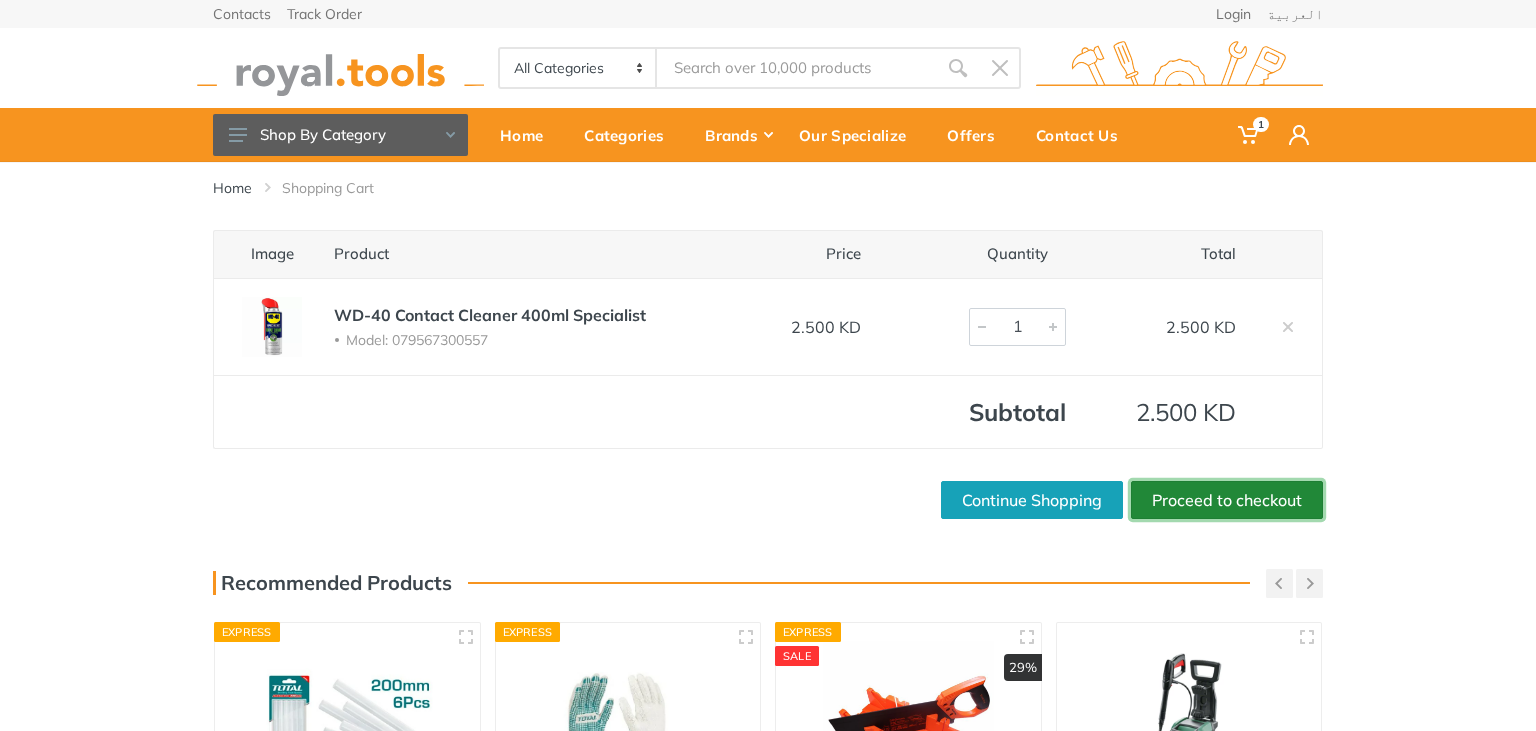 click on "Proceed to
checkout" at bounding box center [1227, 500] 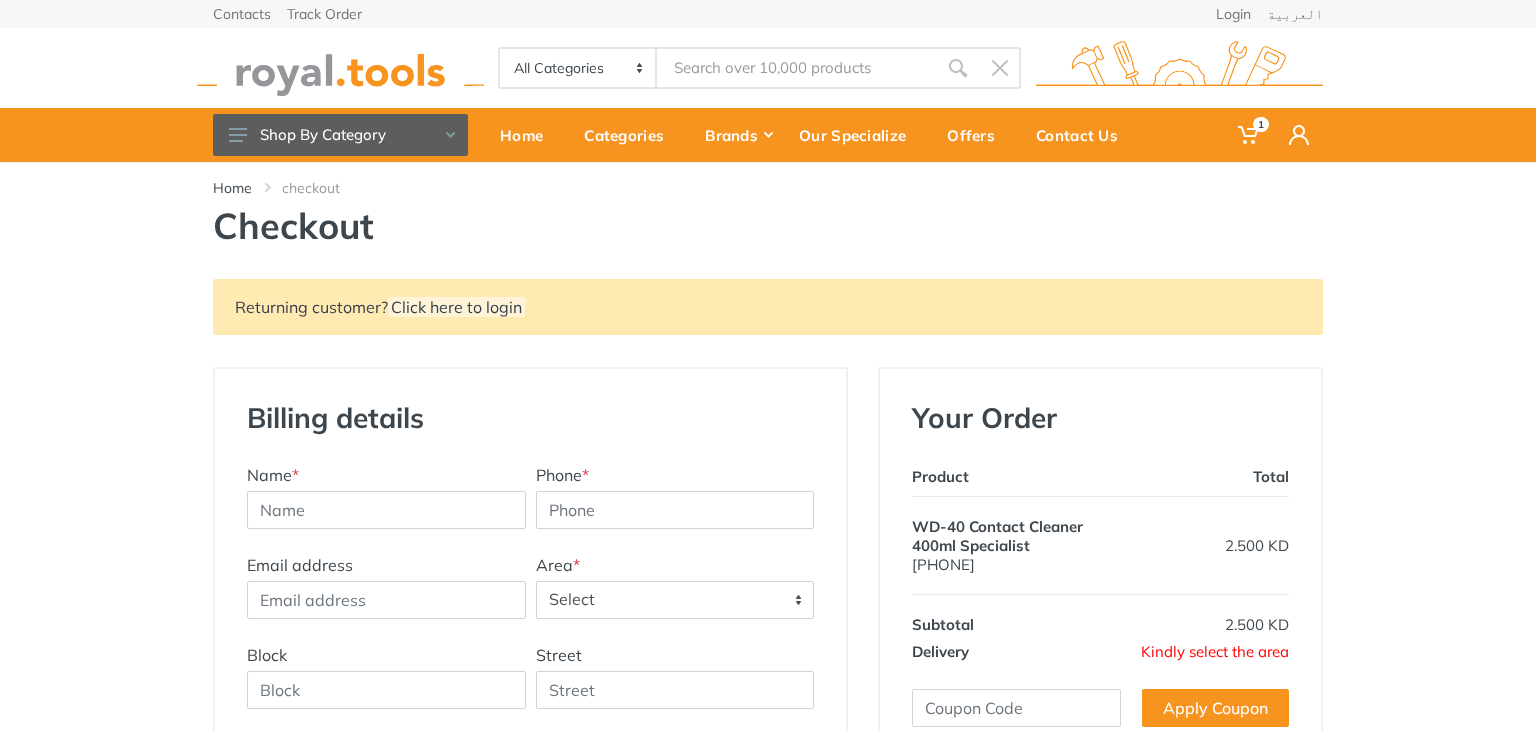scroll, scrollTop: 0, scrollLeft: 0, axis: both 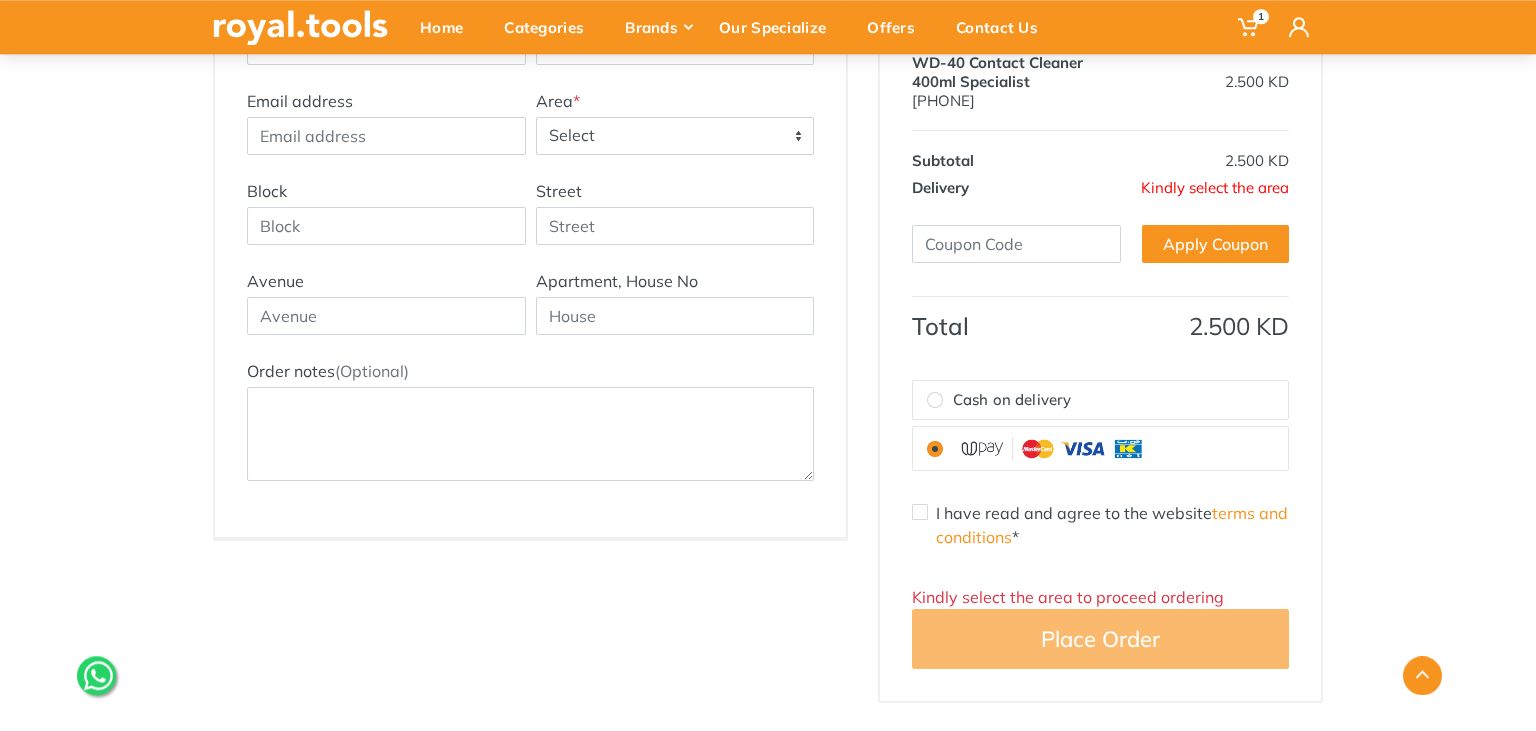 click at bounding box center [1053, 448] 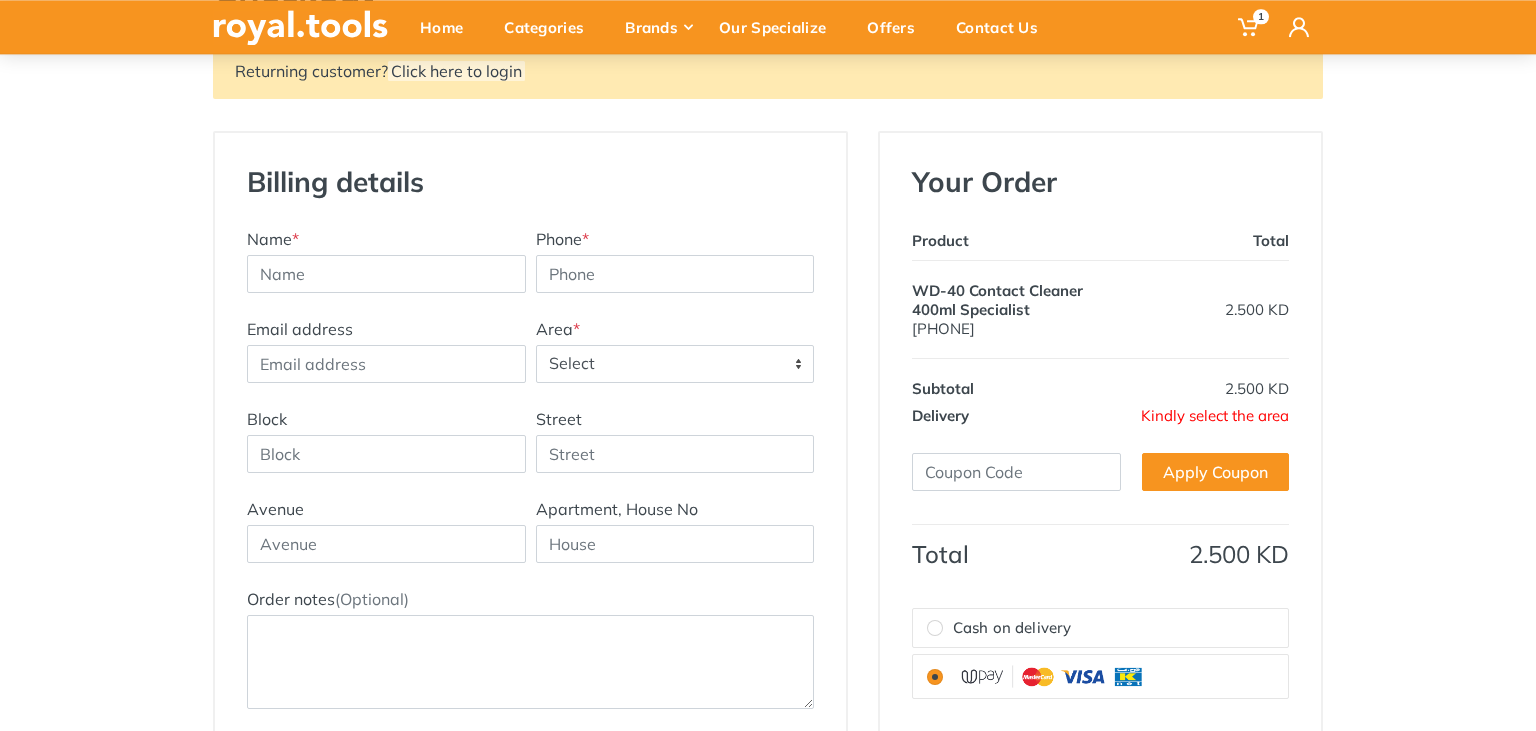 scroll, scrollTop: 214, scrollLeft: 0, axis: vertical 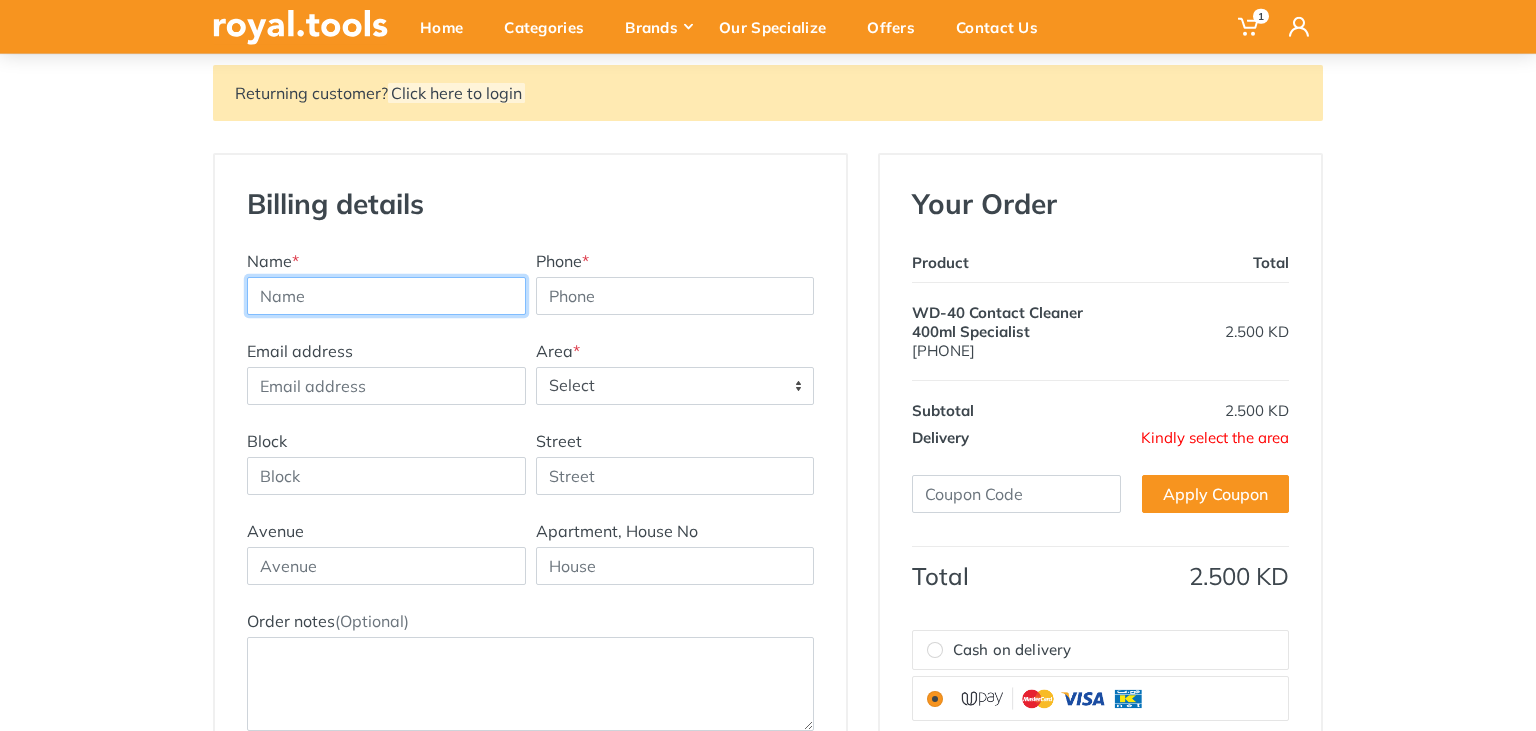 click at bounding box center [386, 296] 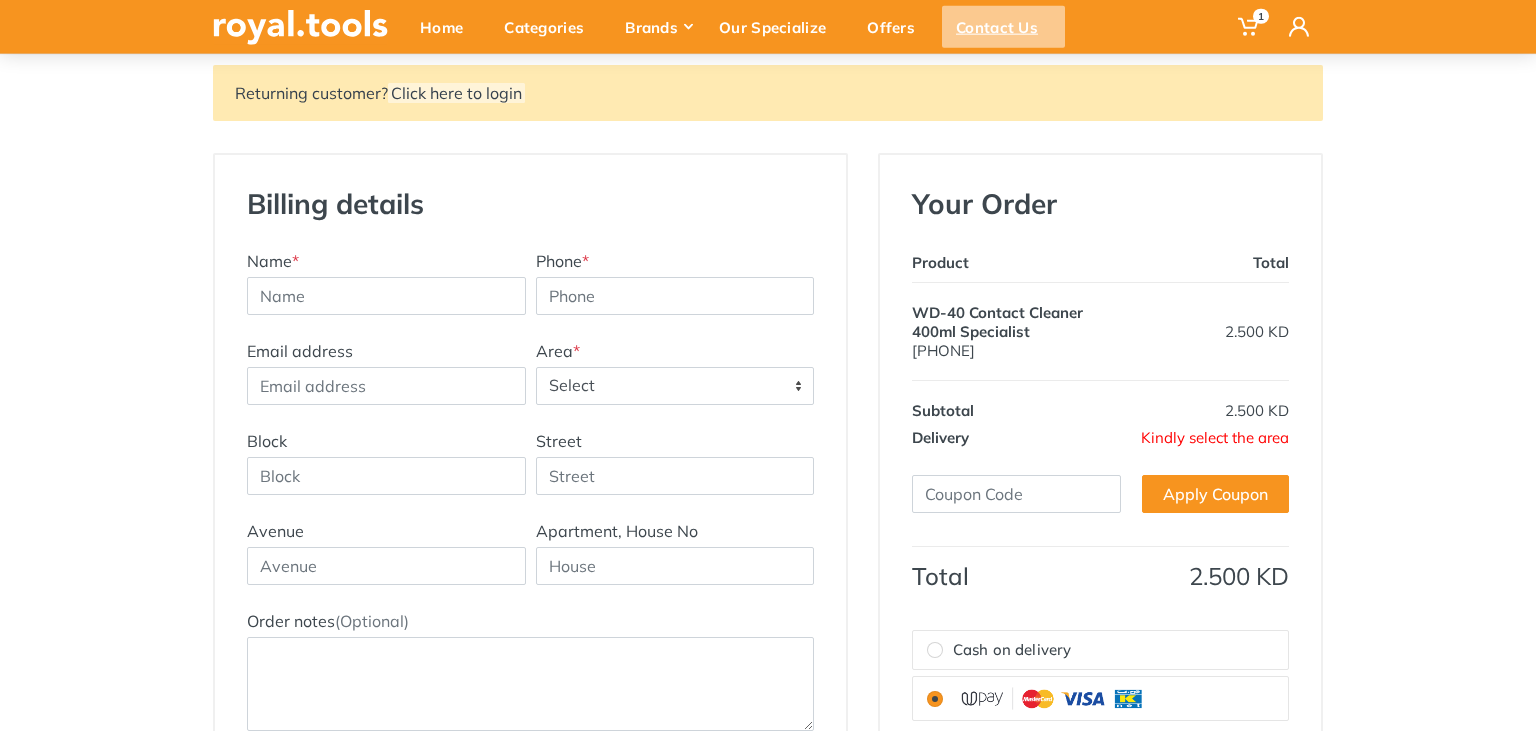 click on "Contact Us" at bounding box center (1003, 27) 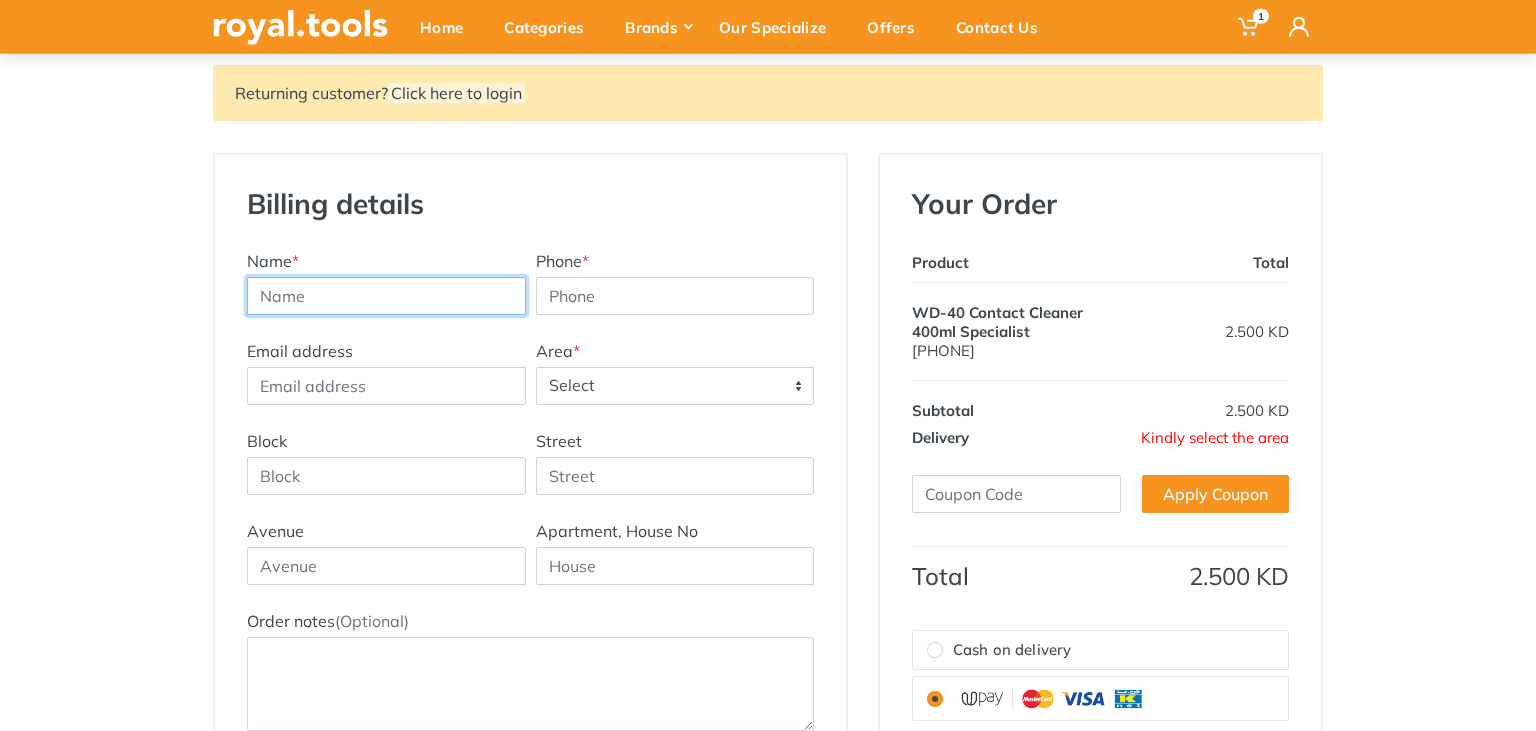 click at bounding box center [386, 296] 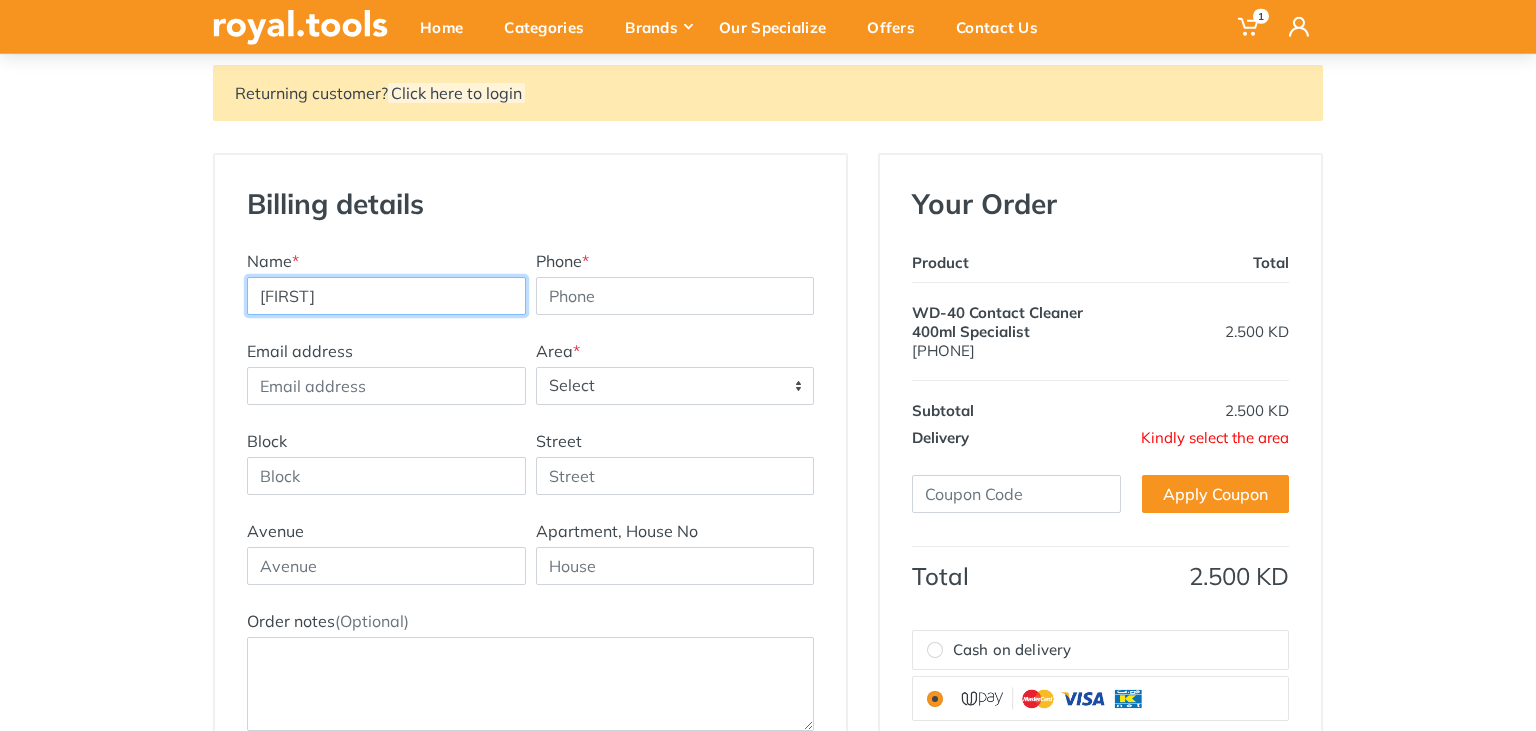type on "Mohammed" 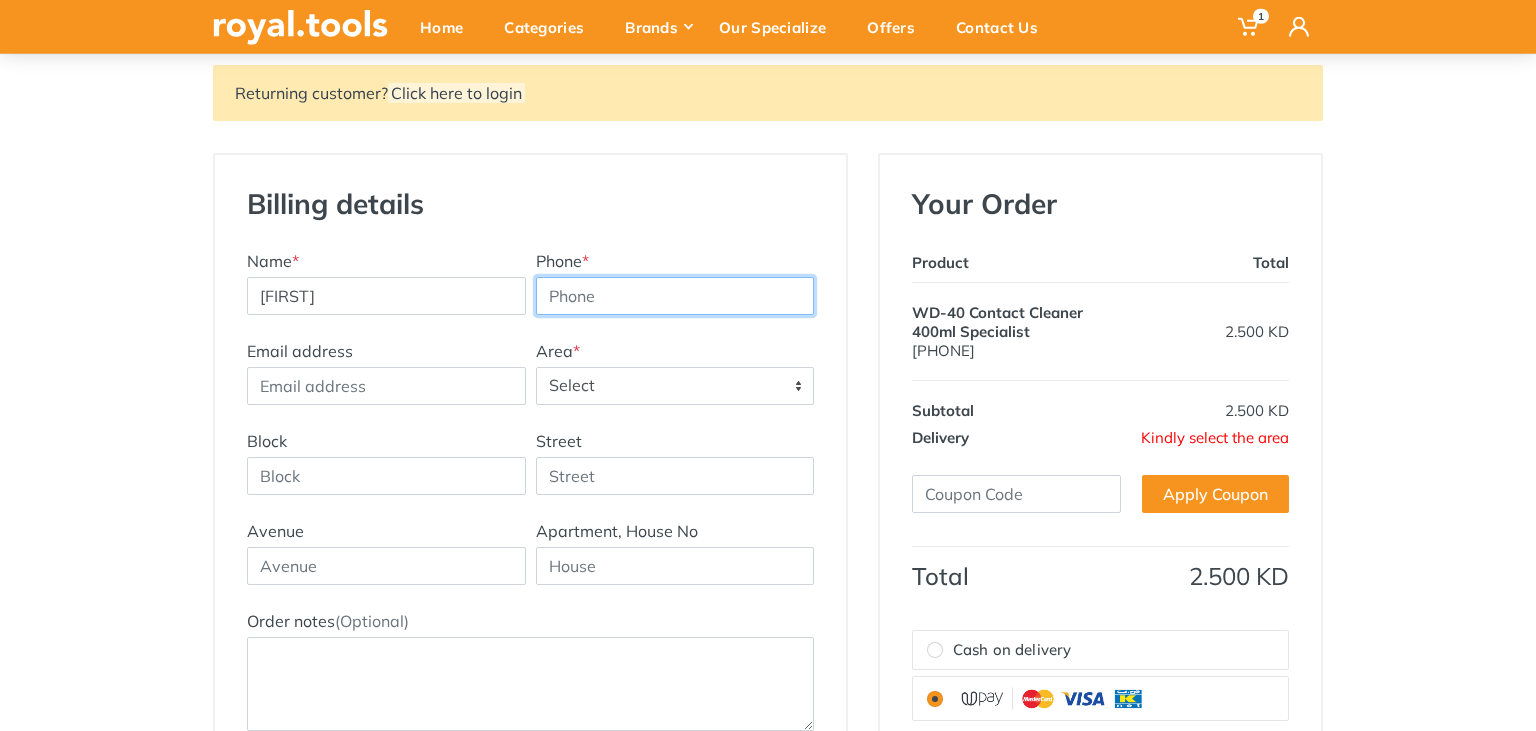 click on "Phone  *" at bounding box center [675, 296] 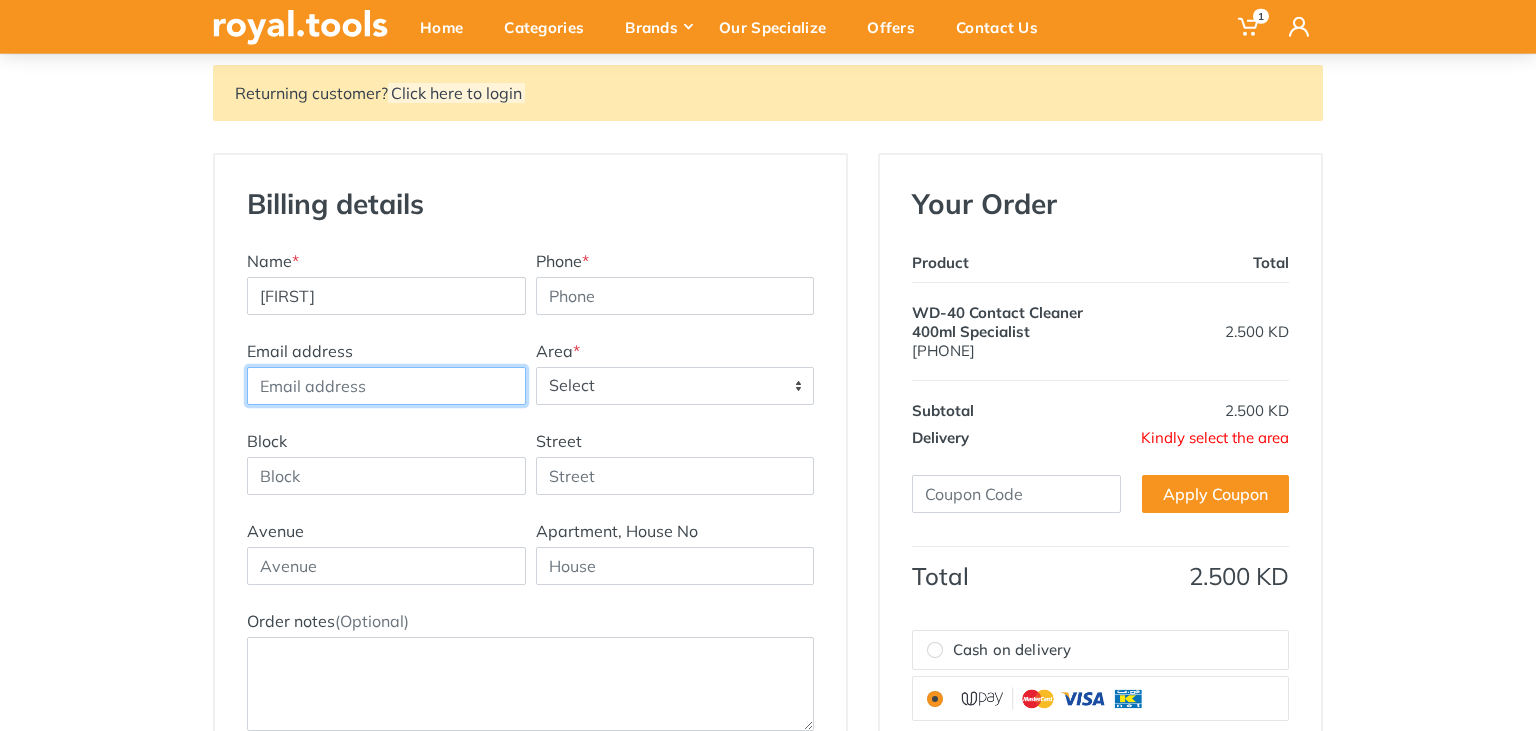 click on "Email address" at bounding box center [386, 386] 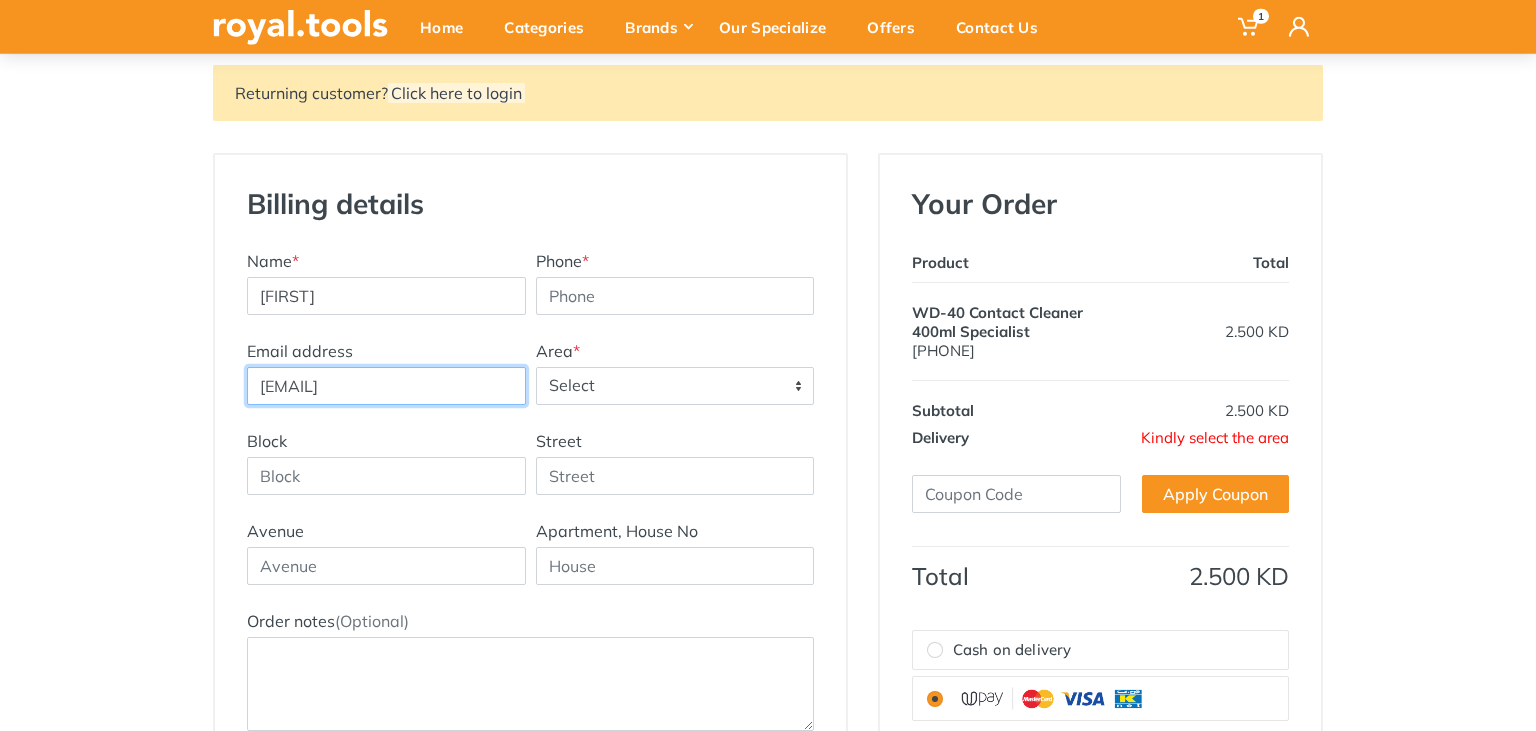 type on "mohdomar703@gmail.com" 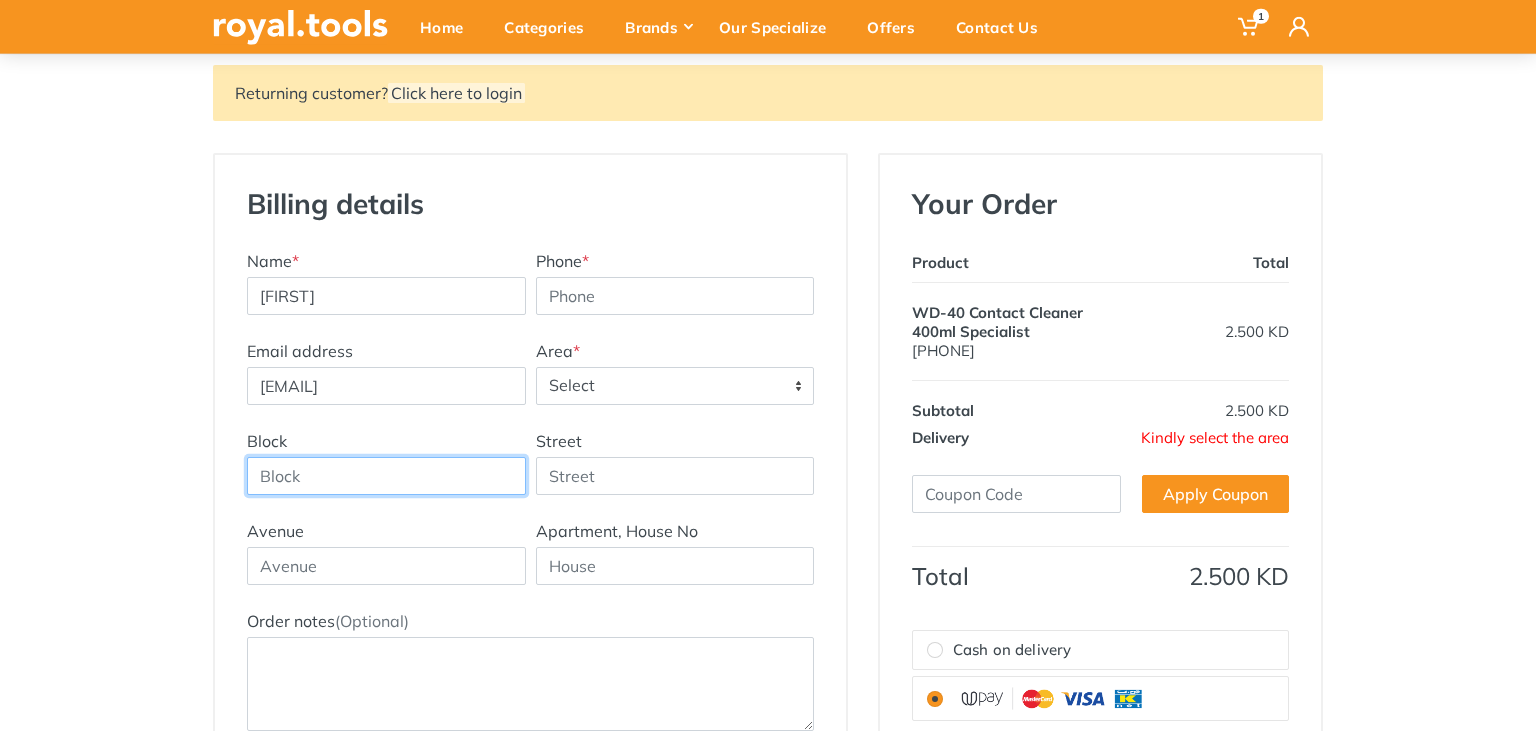 click on "Block" at bounding box center [386, 476] 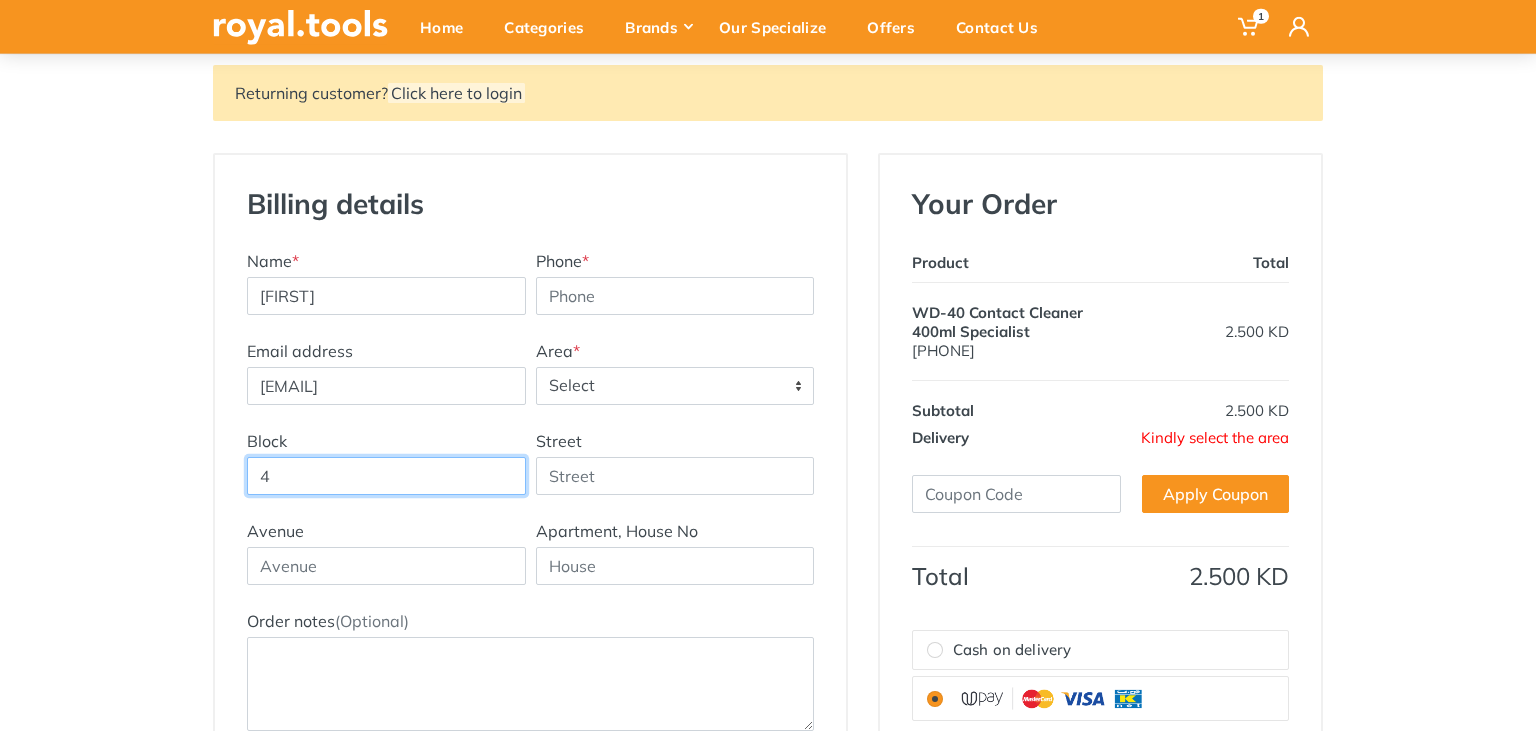 type on "4" 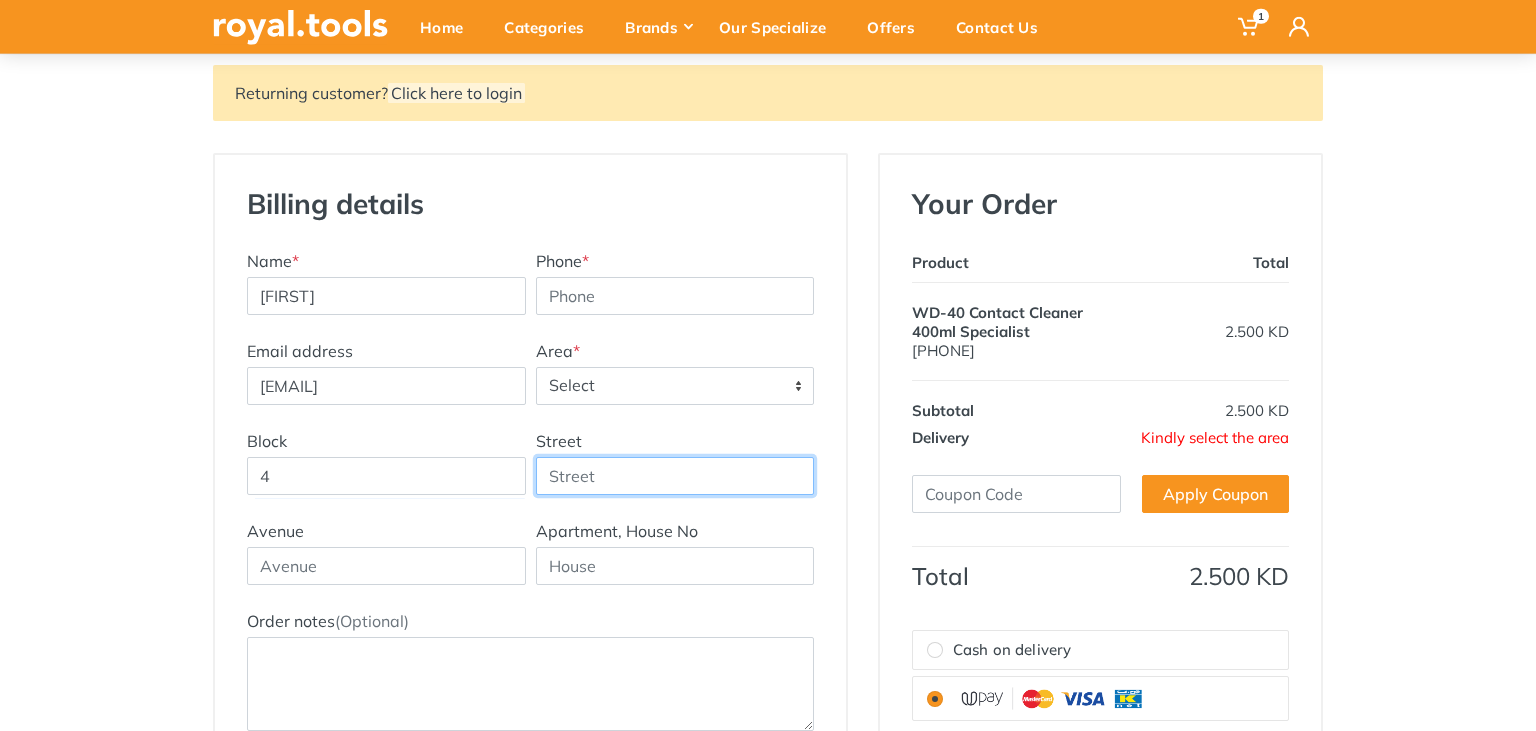 click on "Street" at bounding box center (675, 476) 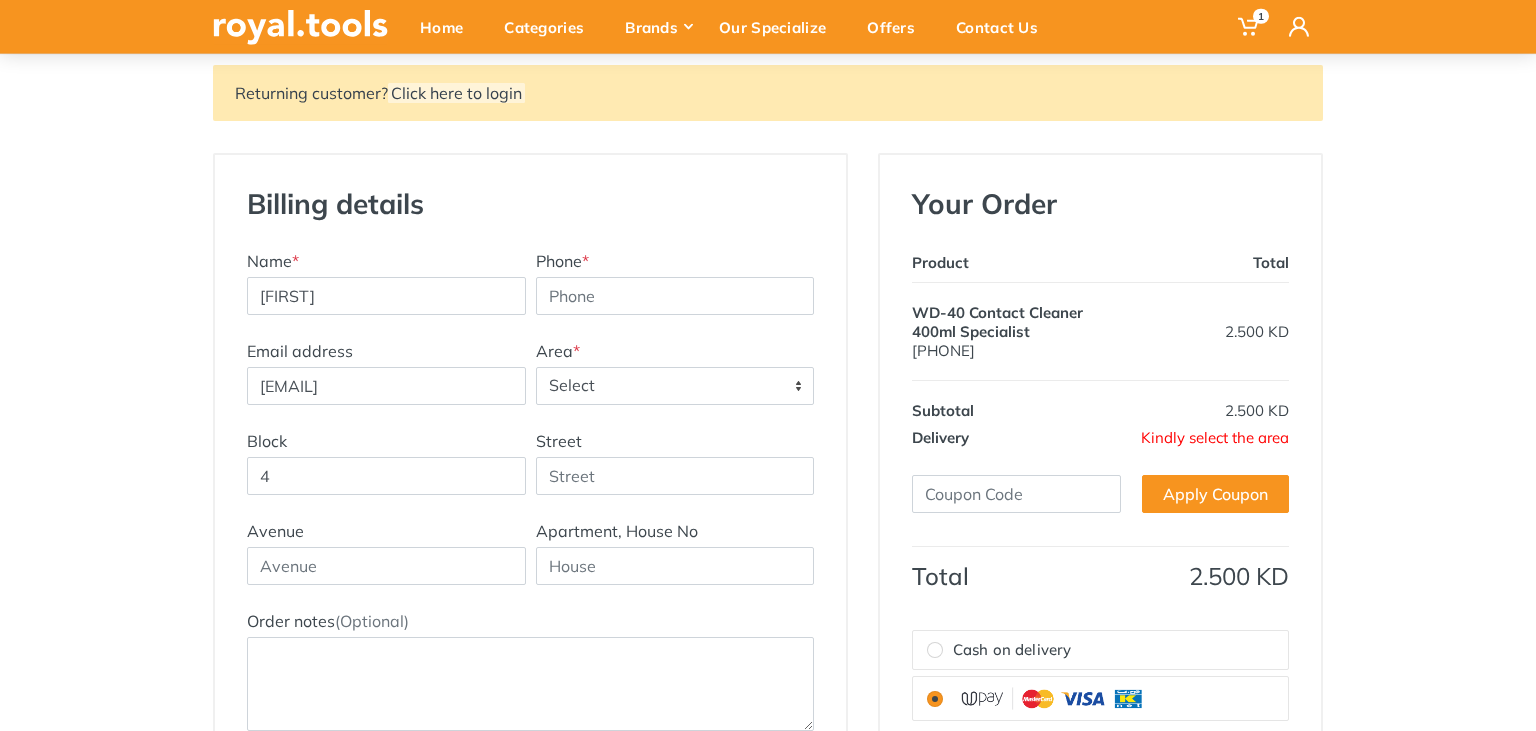 click on "Returning customer?  Click here to login
Billing details
New Address
Name  *
Mohammed
Phone  *  66983655 Email address  *" at bounding box center (768, 509) 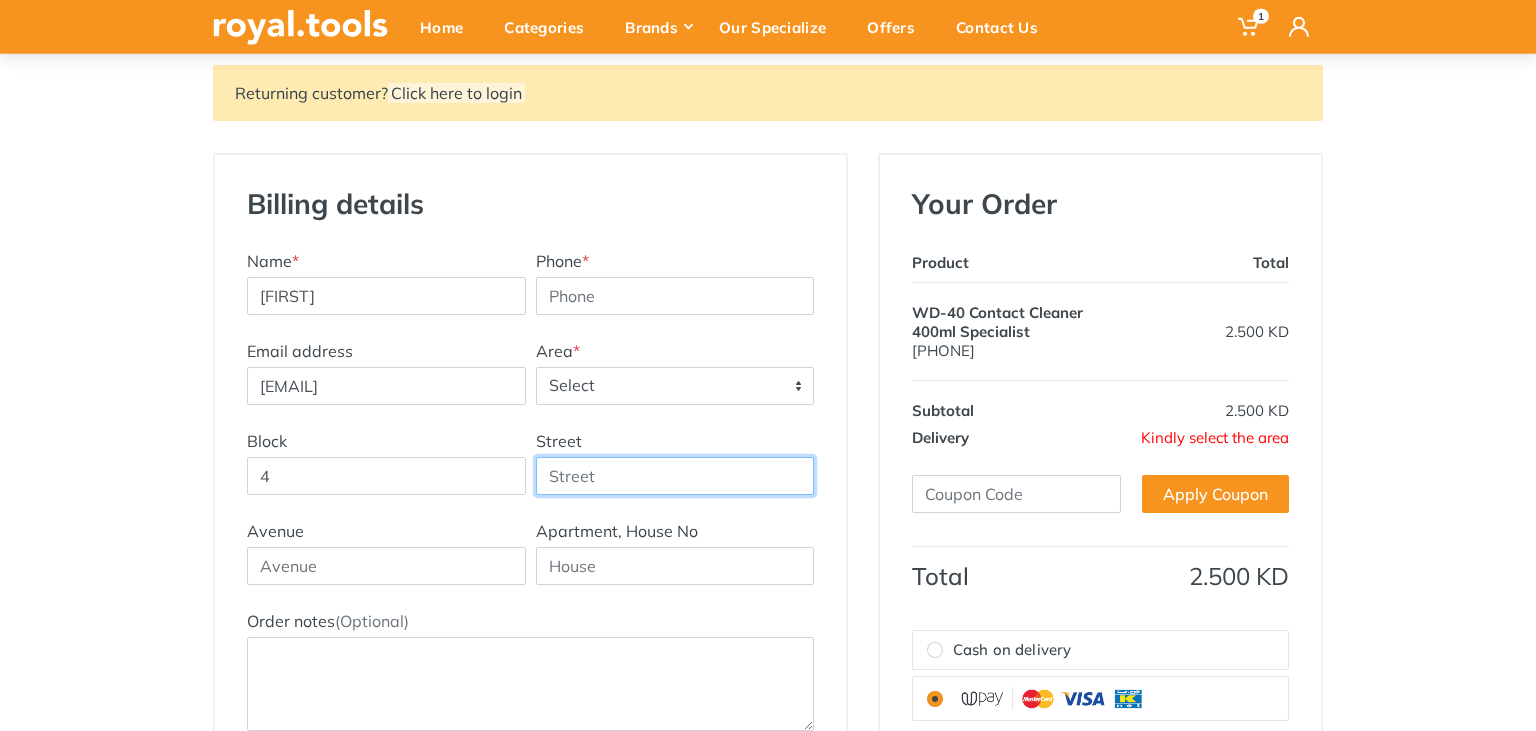 click on "Street" at bounding box center [675, 476] 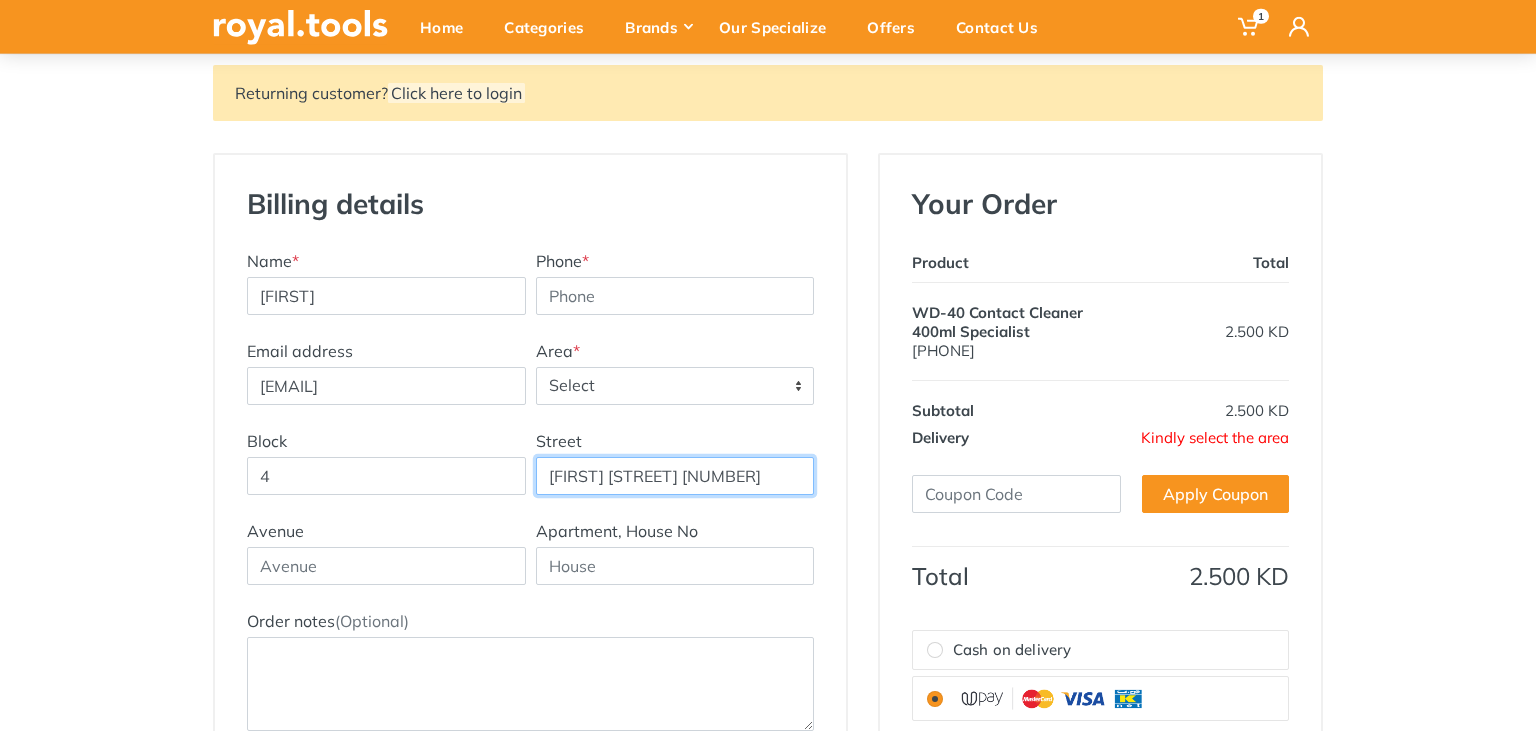 type on "Al Muthanna Street 126" 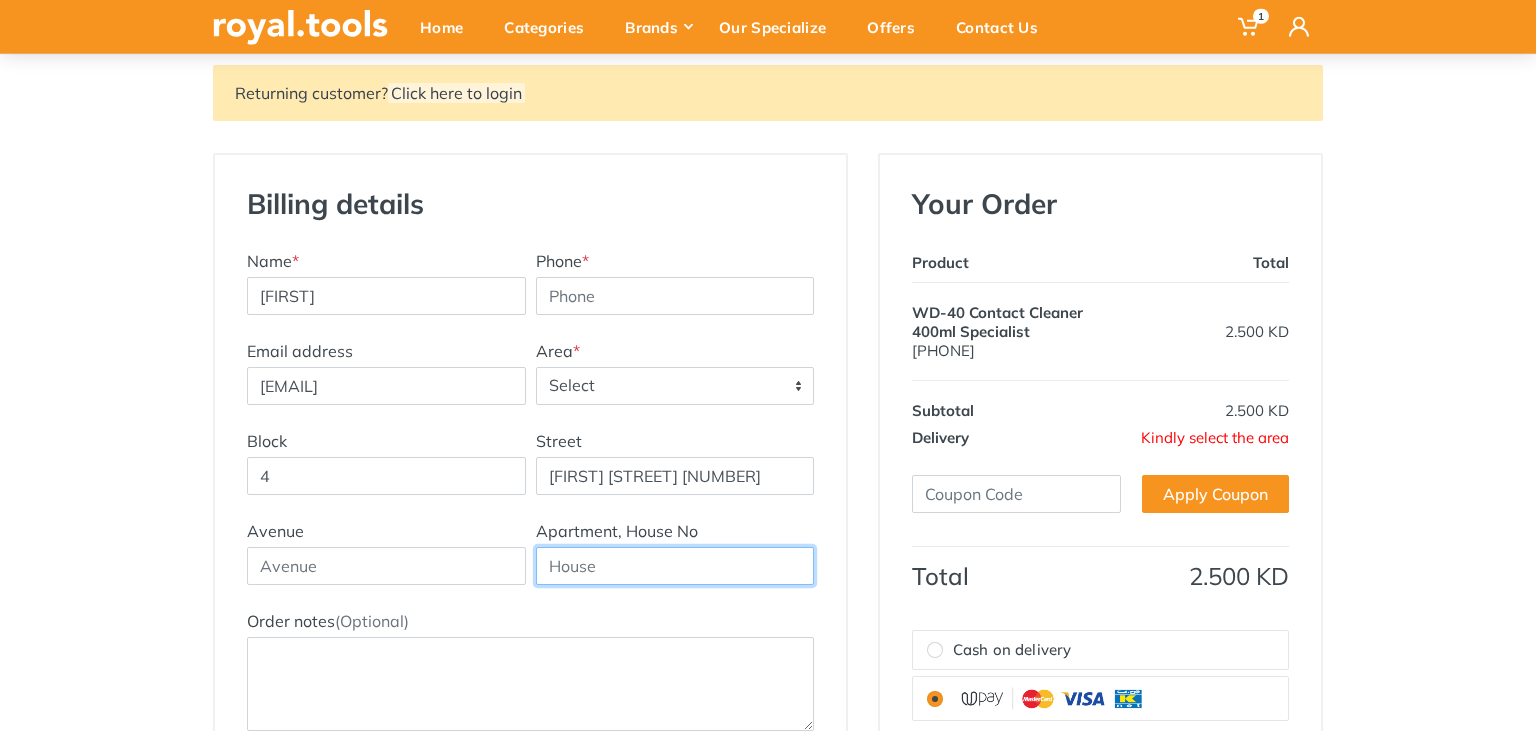 click at bounding box center (675, 566) 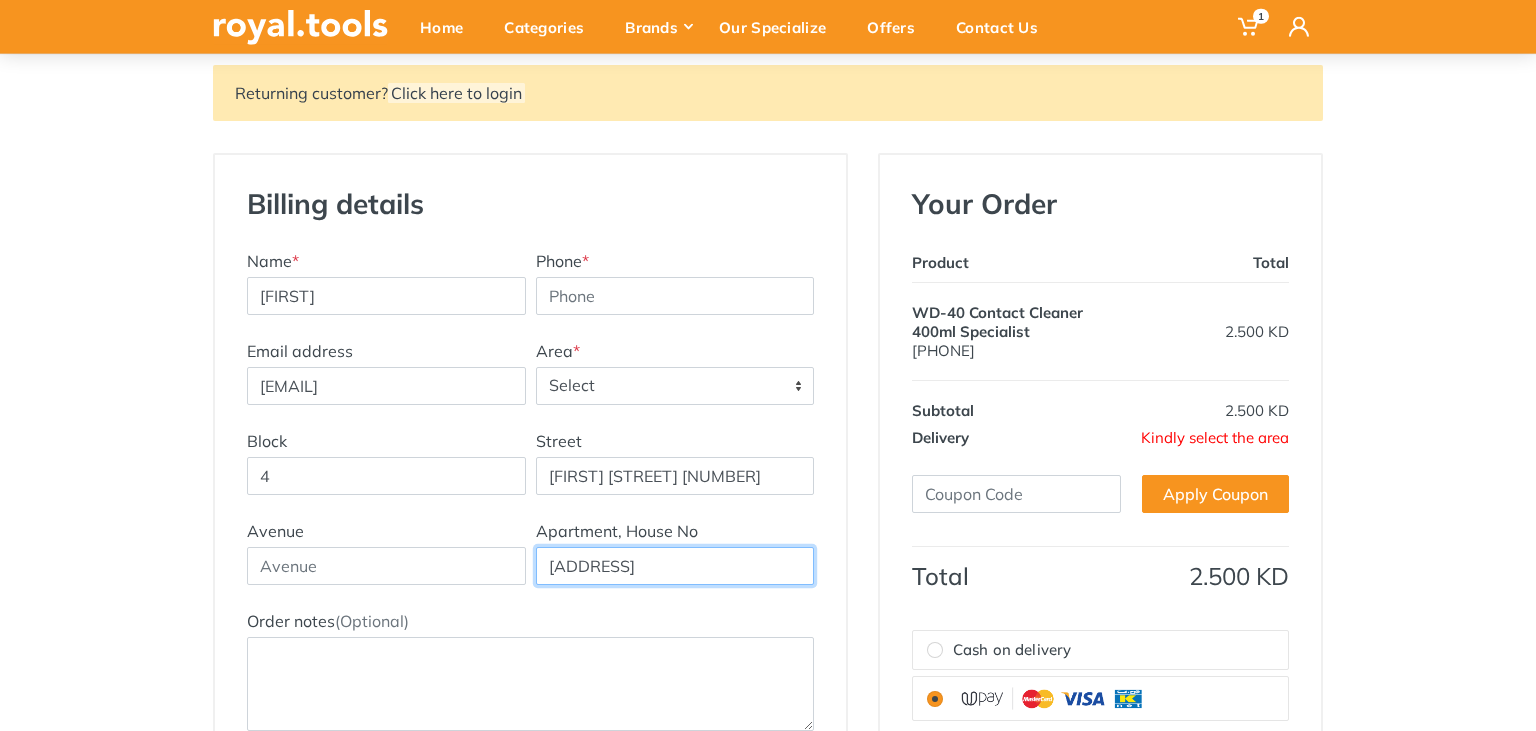 drag, startPoint x: 602, startPoint y: 612, endPoint x: 506, endPoint y: 628, distance: 97.3242 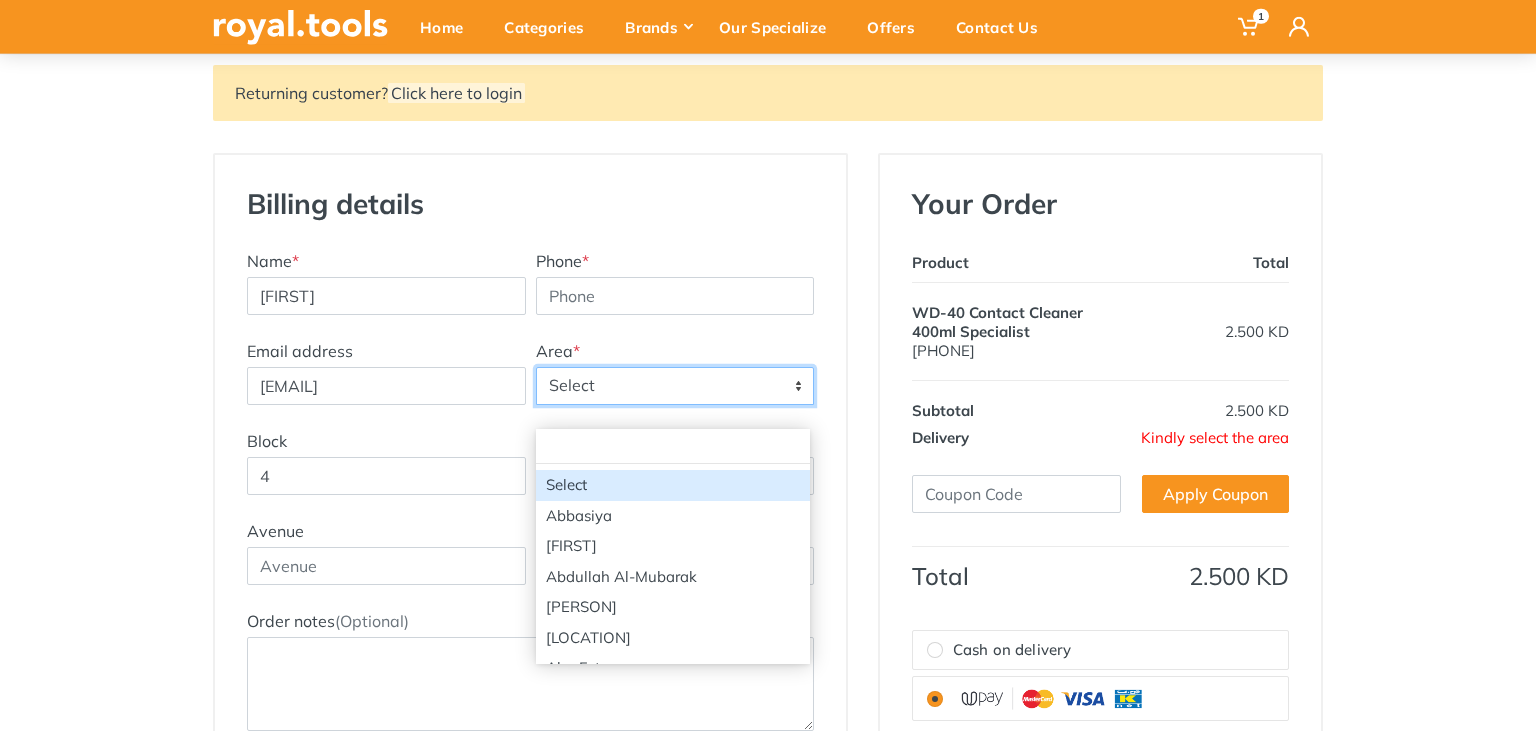 click on "Select" at bounding box center (675, 386) 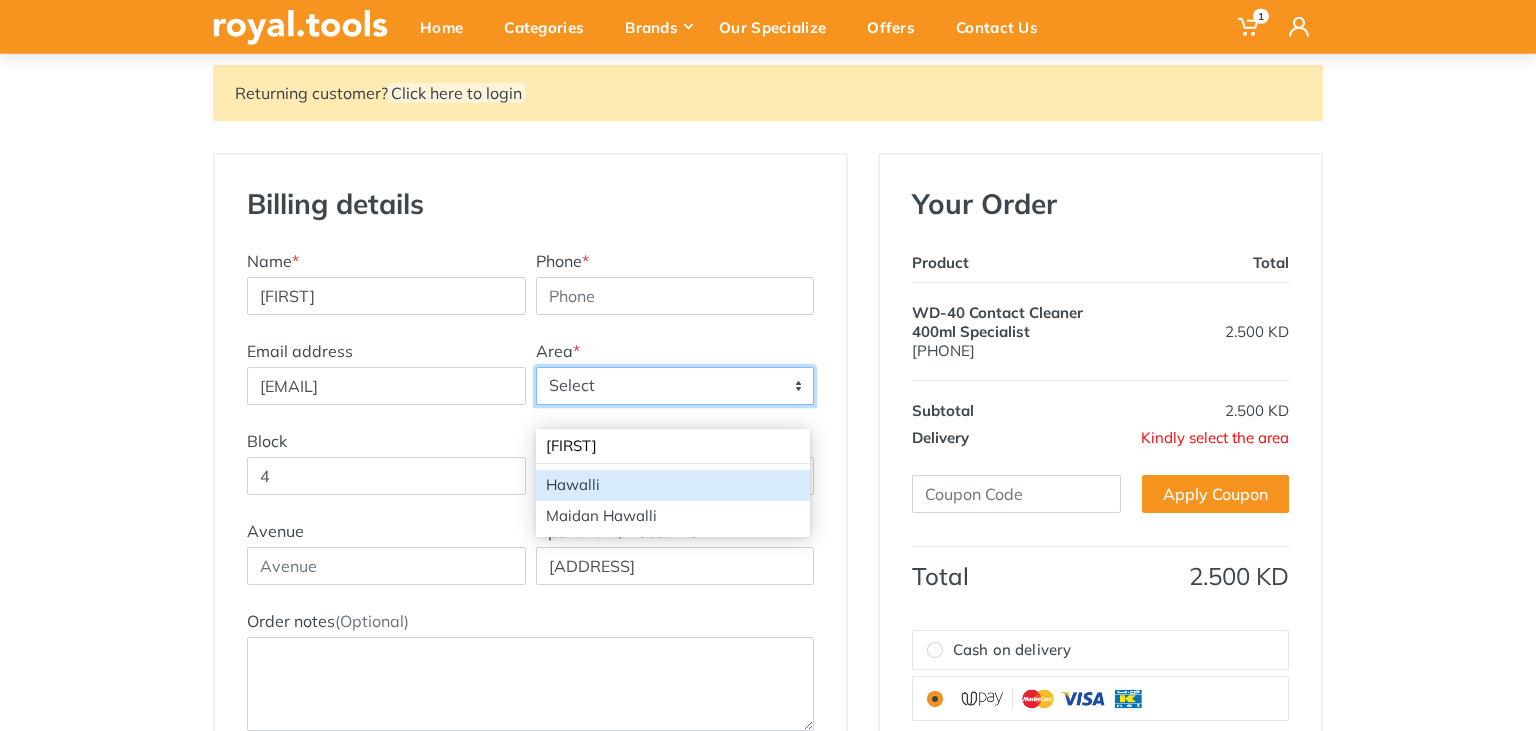 type on "hawa" 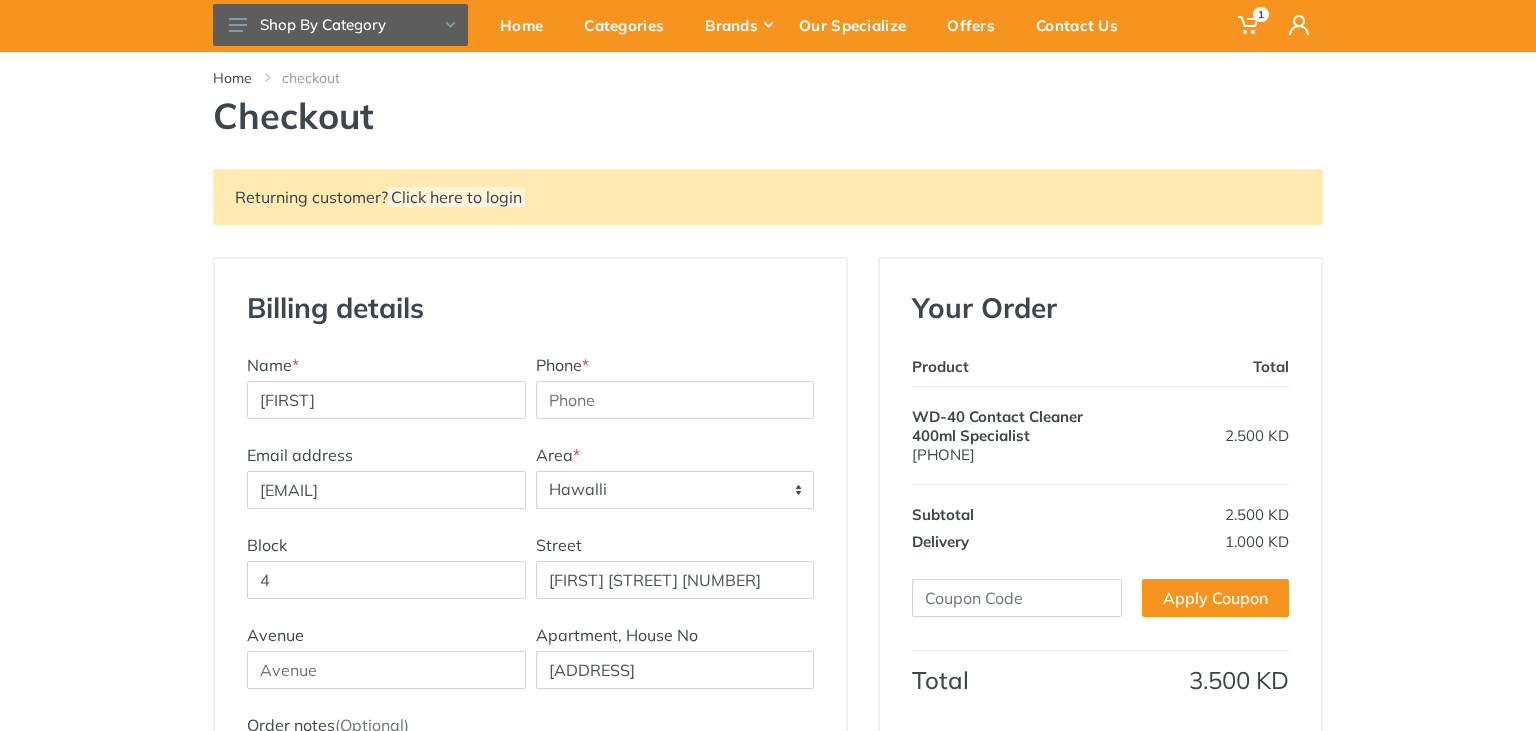 scroll, scrollTop: 131, scrollLeft: 0, axis: vertical 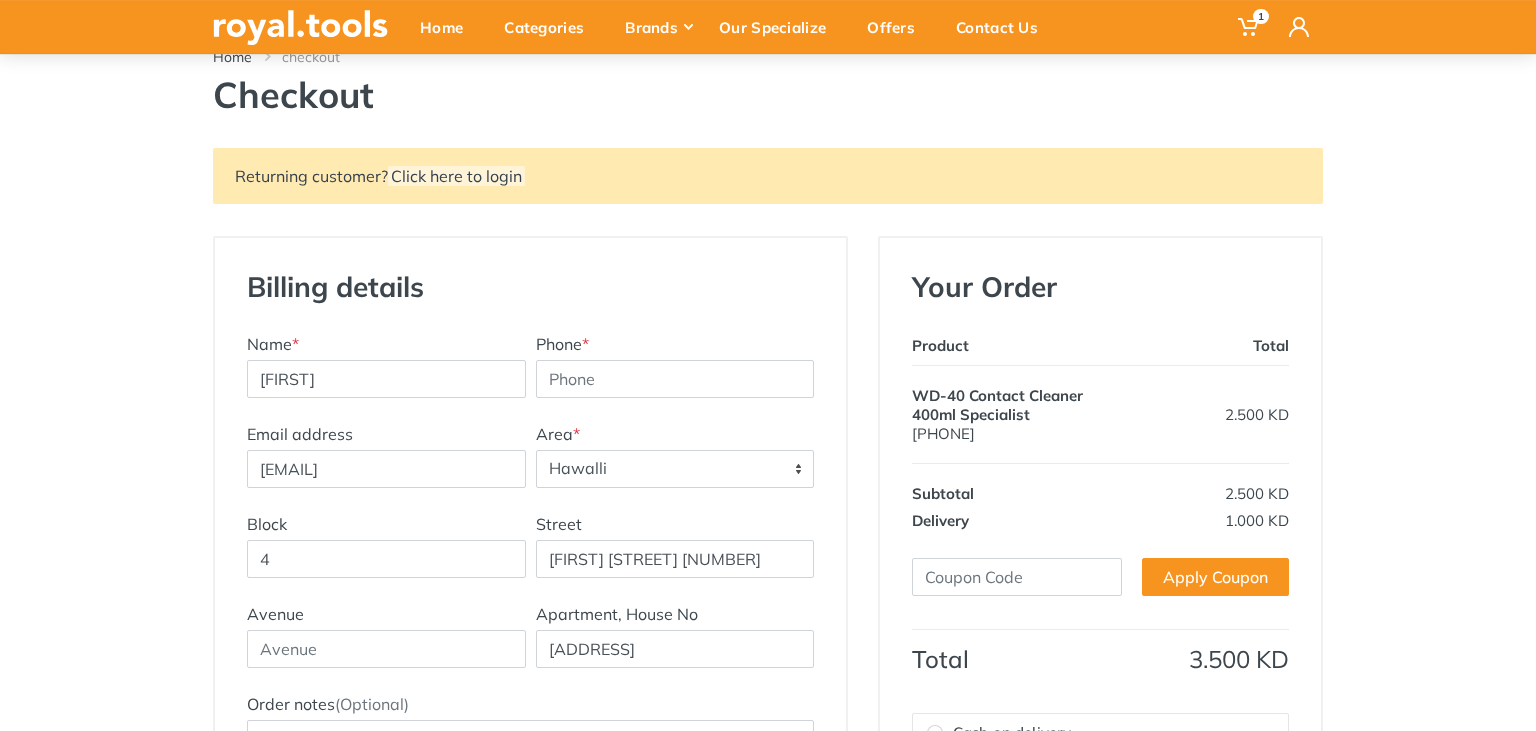 click on "Name  *
Mohammed
Phone  *
66983655" at bounding box center (530, 377) 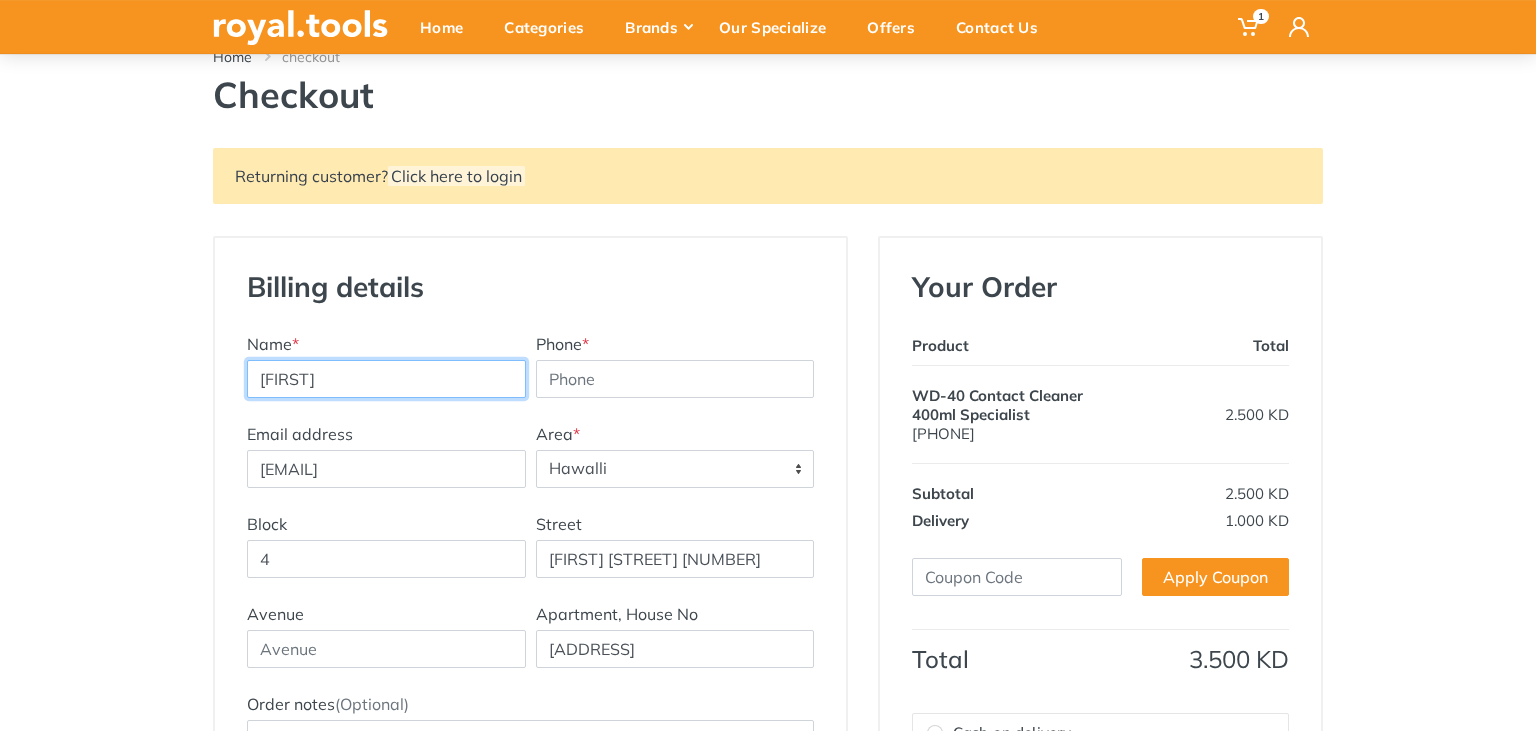click on "Mohammed" at bounding box center [386, 379] 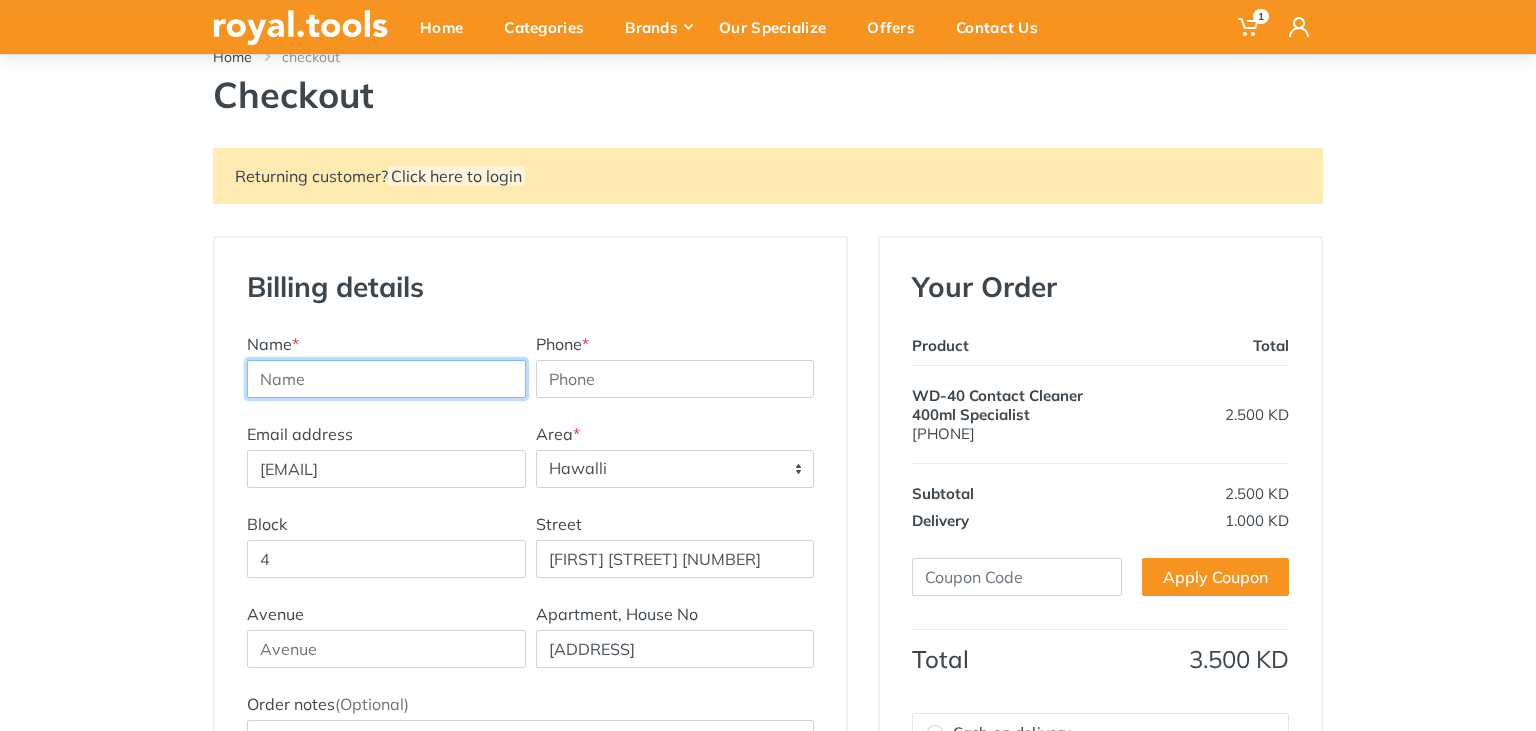 type 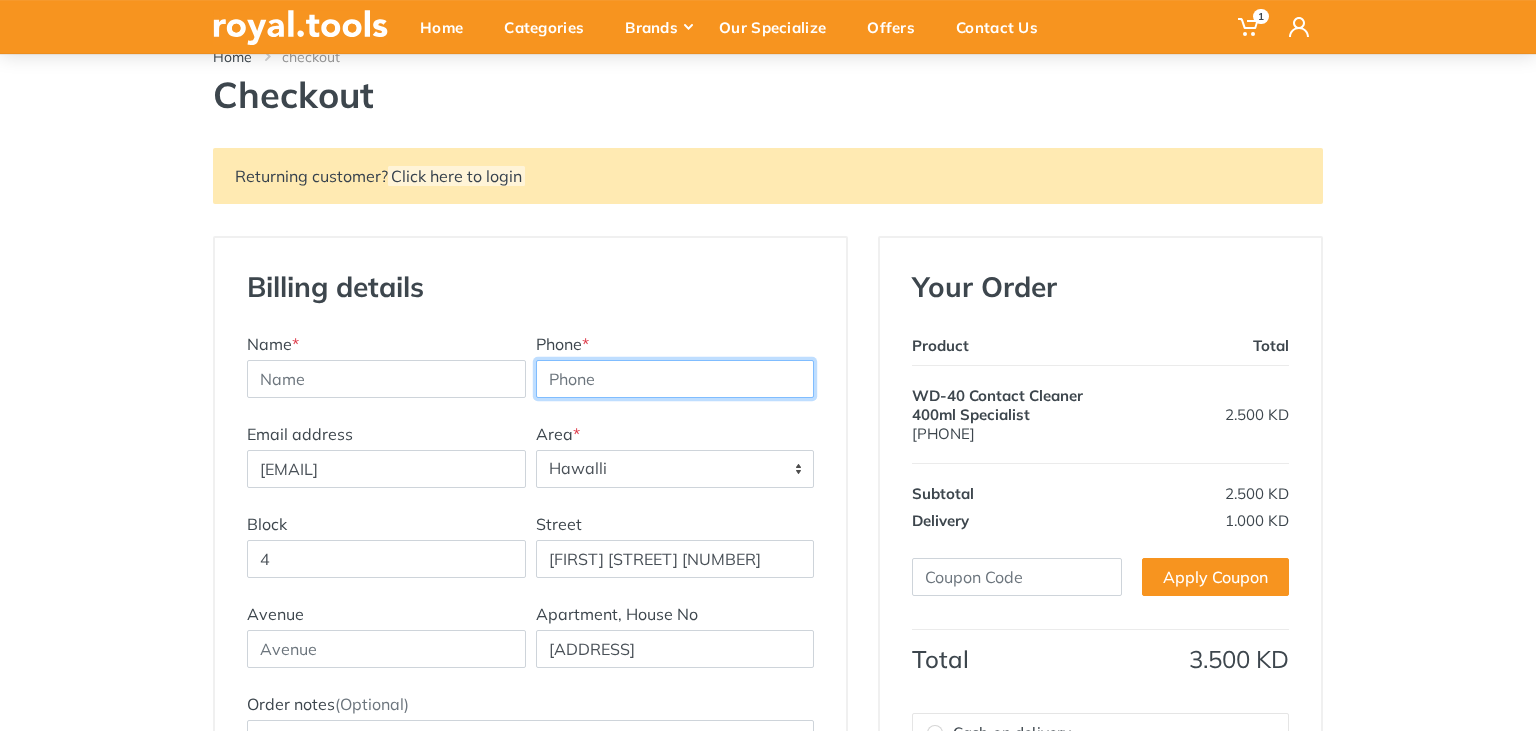 click on "66983655" at bounding box center [675, 379] 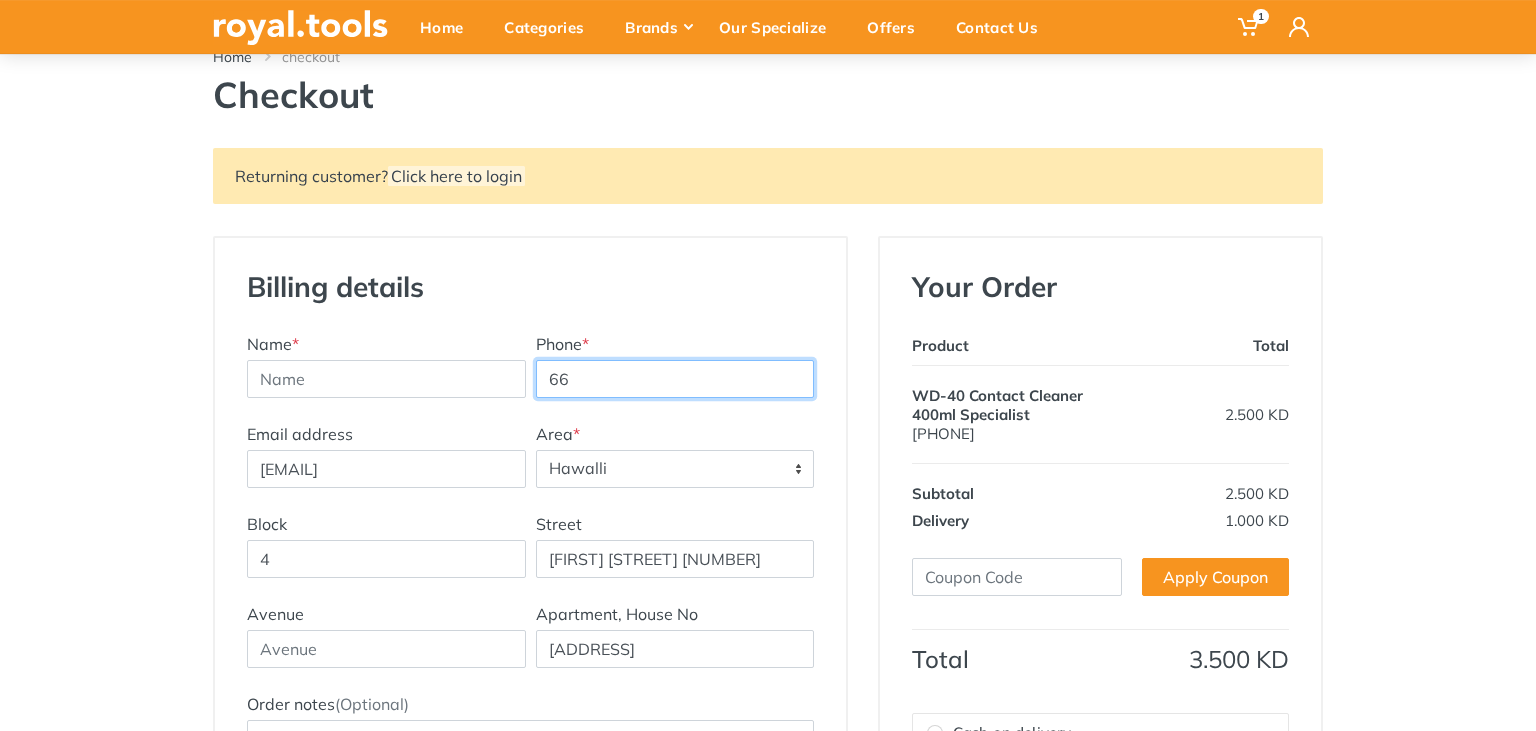 type on "6" 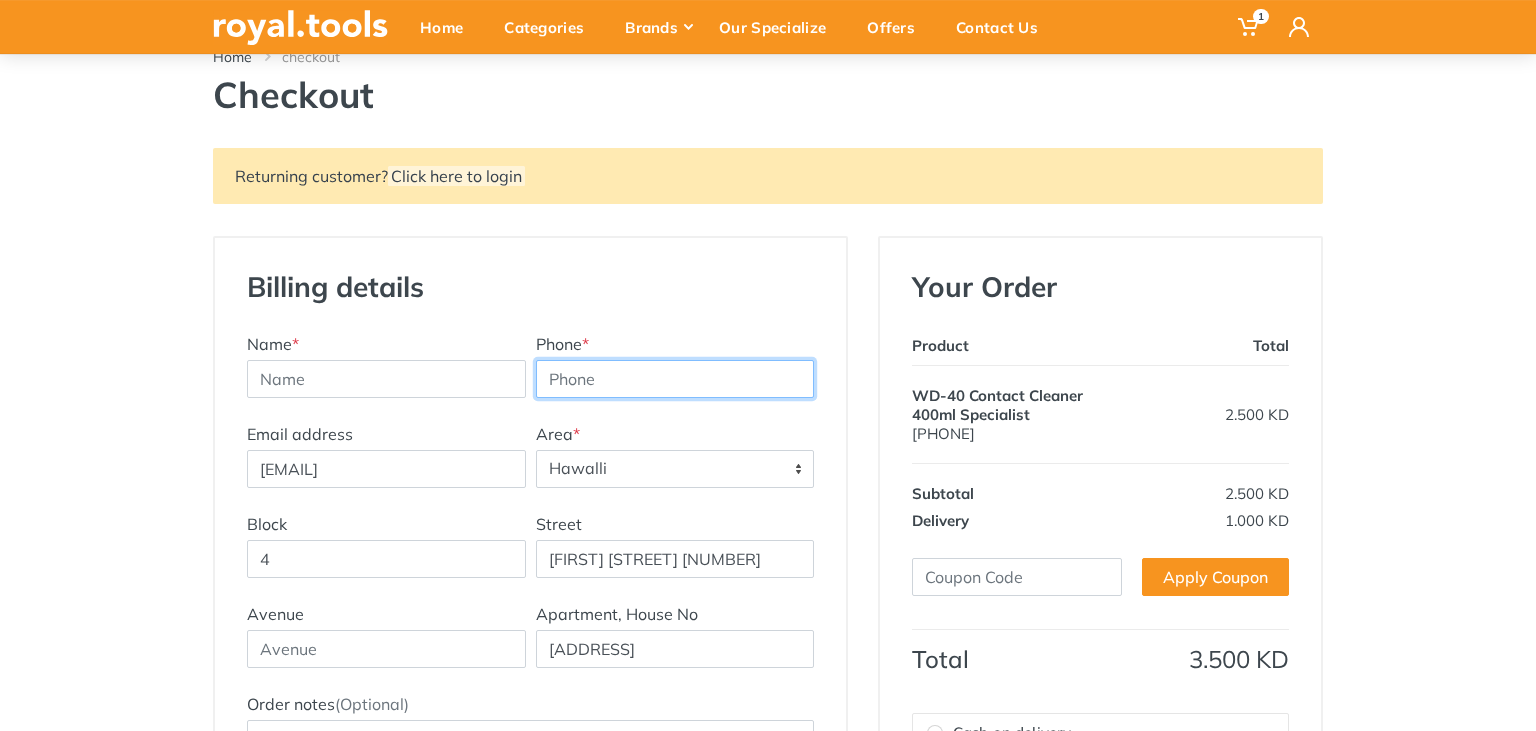 type 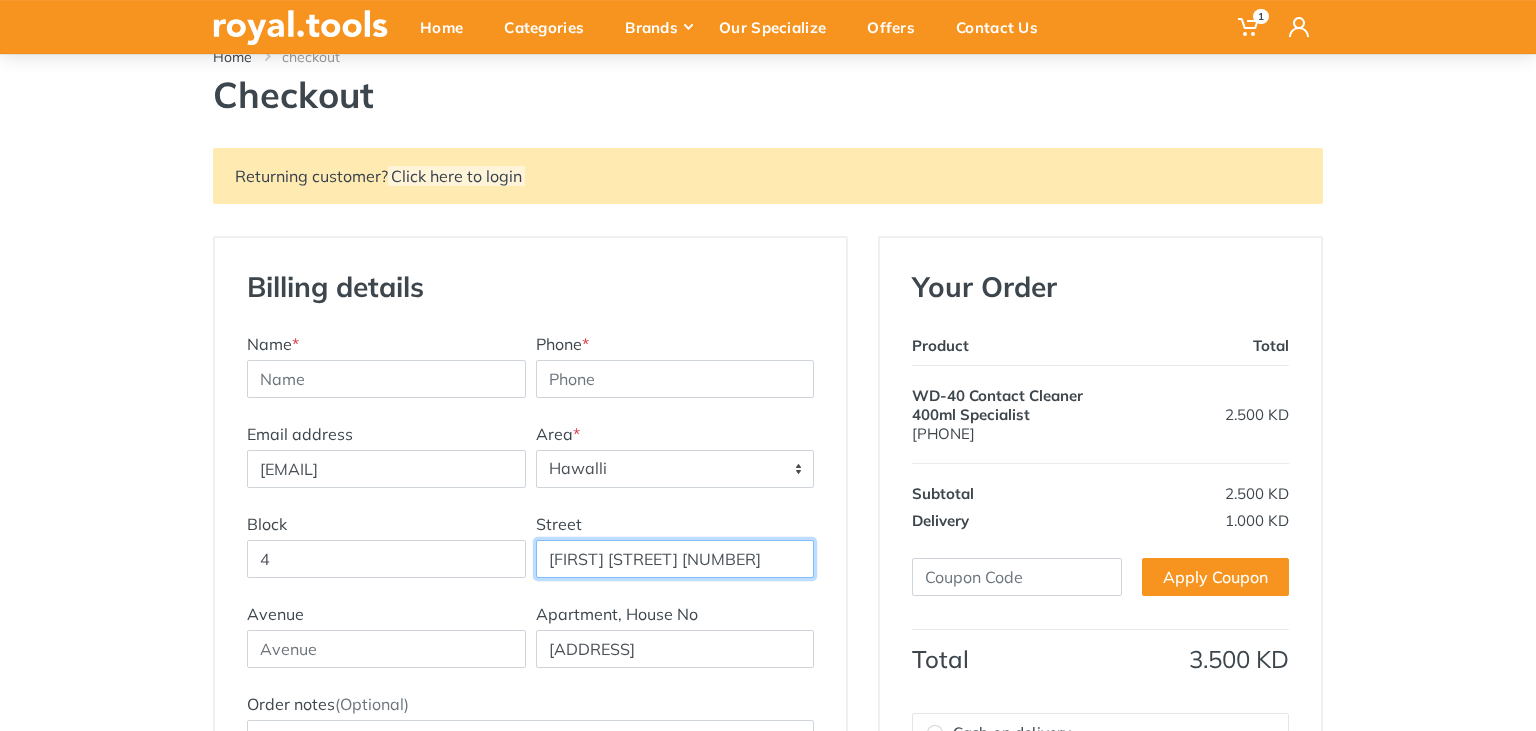 click on "Al Muthanna Street 126" at bounding box center (675, 559) 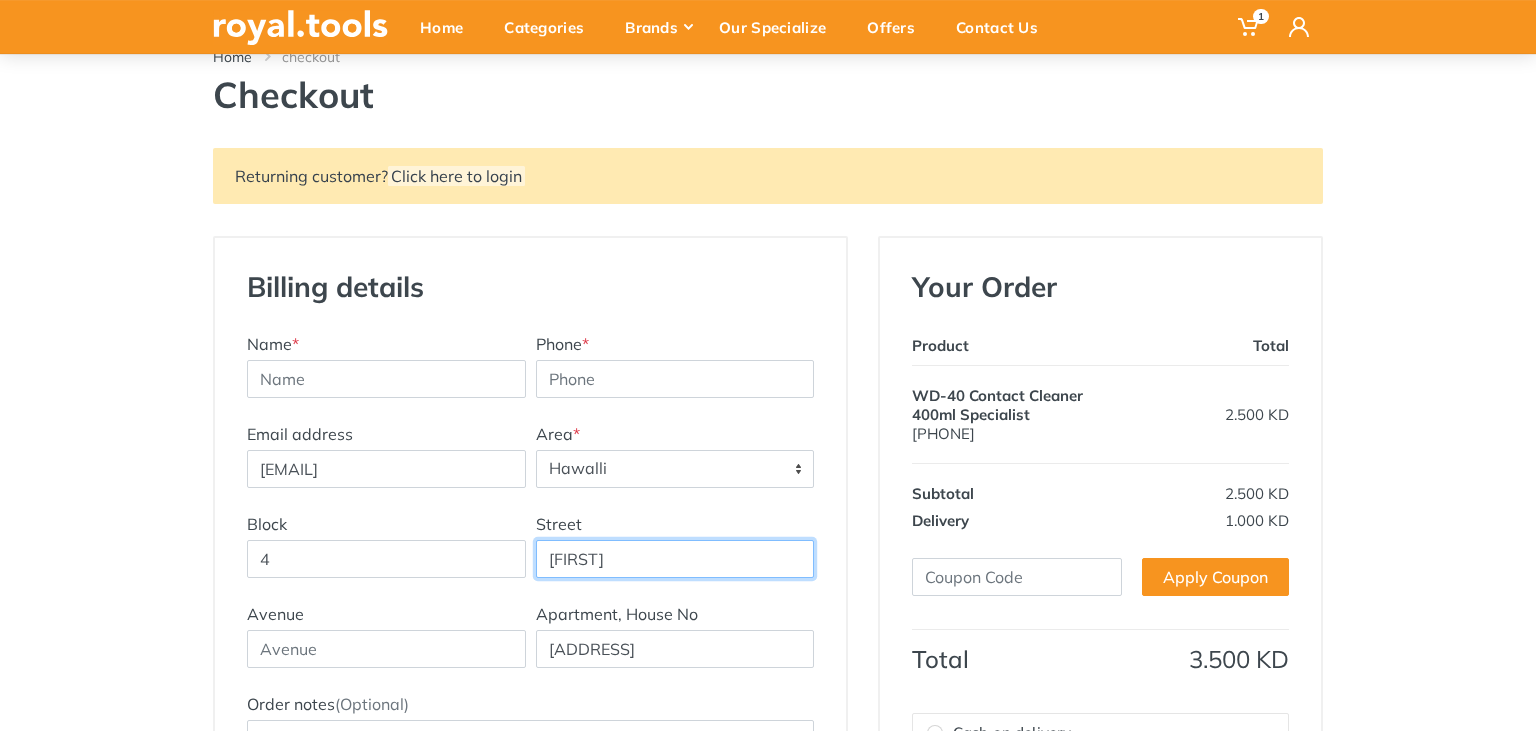 type on "A" 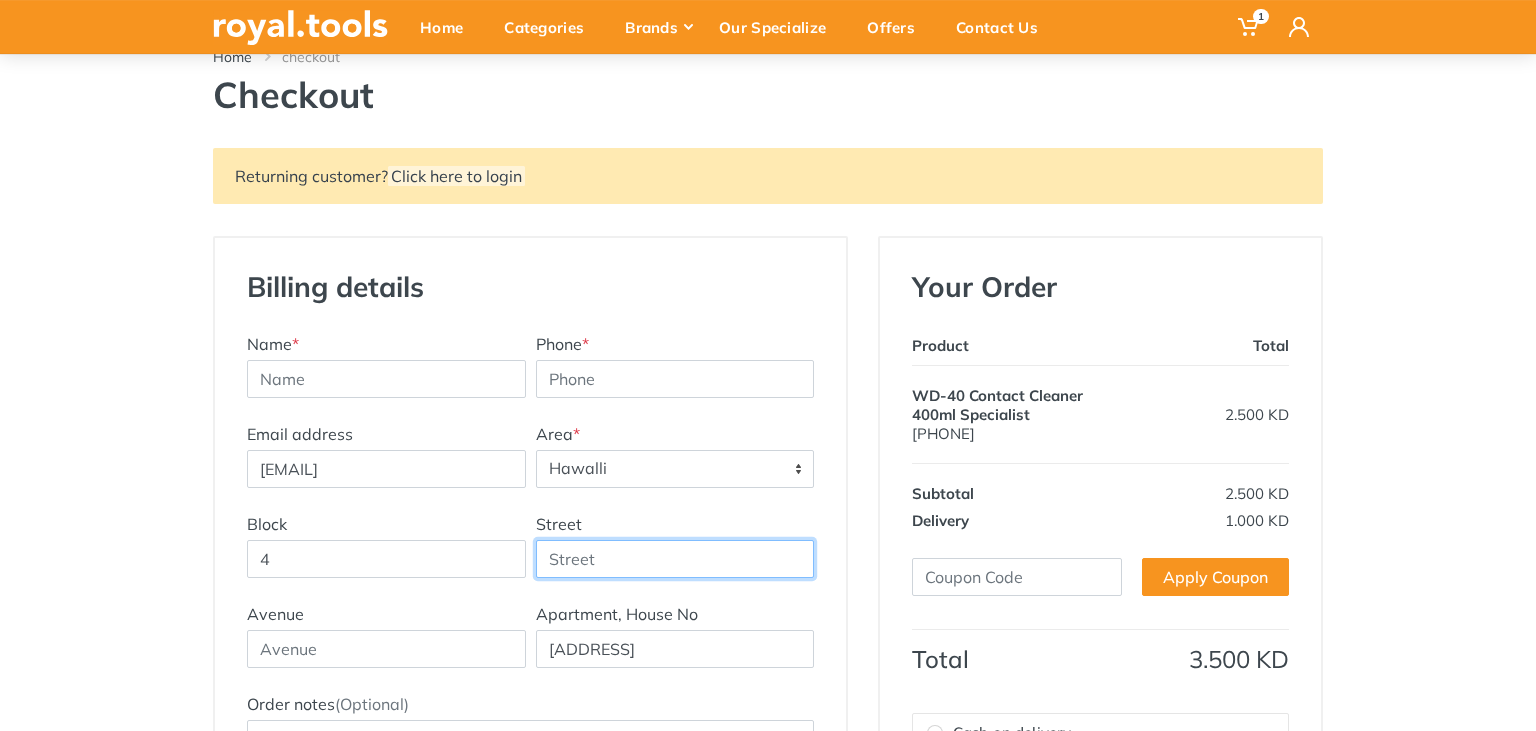 type 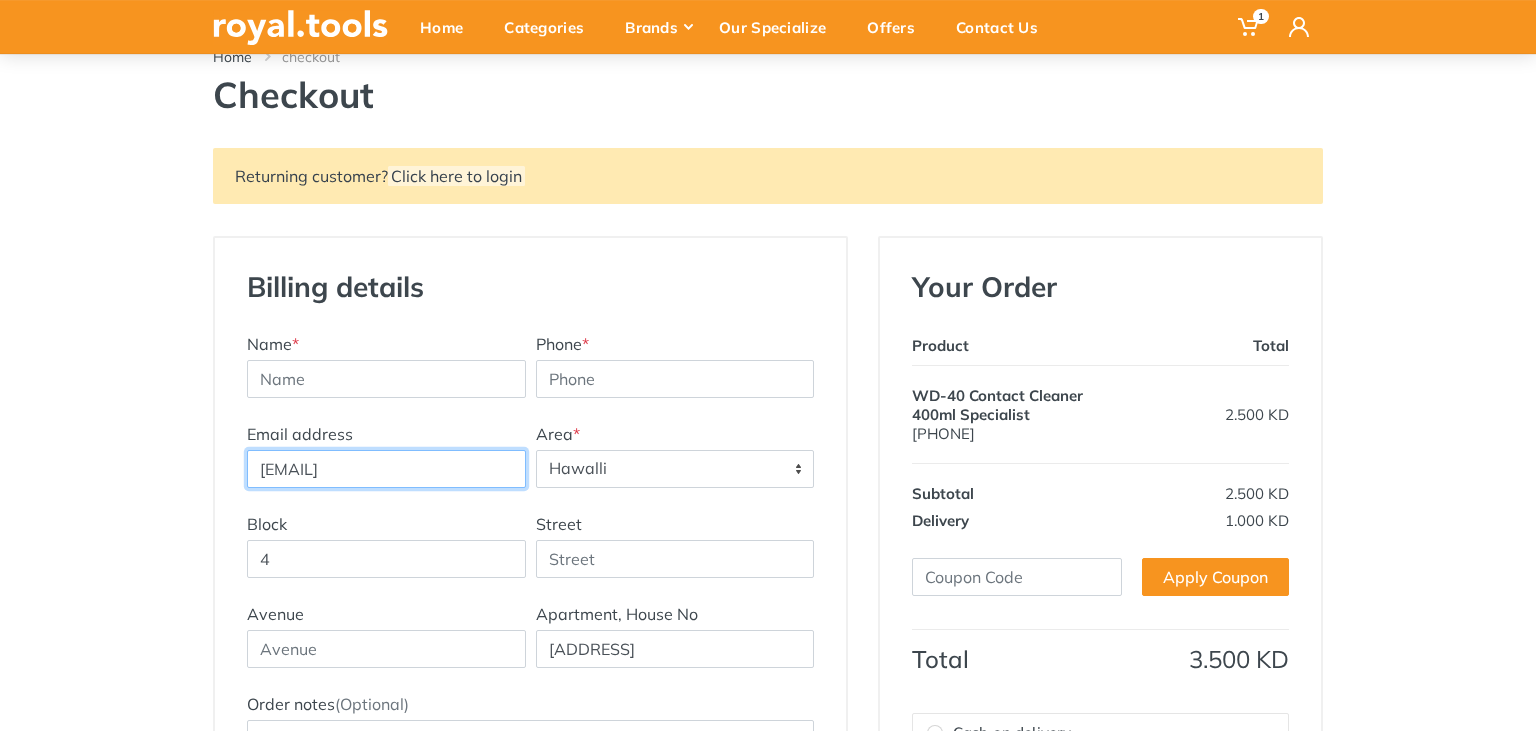 drag, startPoint x: 518, startPoint y: 506, endPoint x: 94, endPoint y: 531, distance: 424.7364 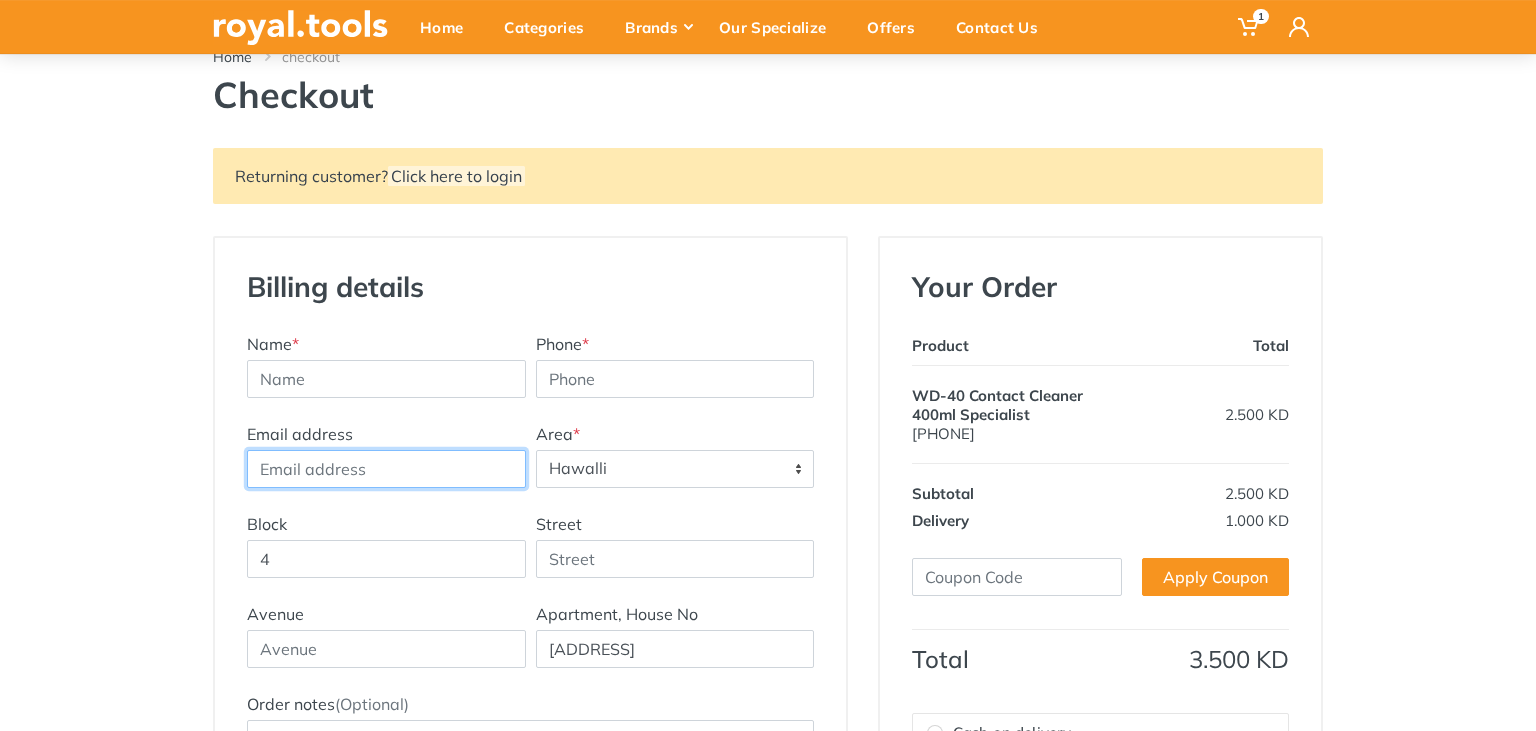 type 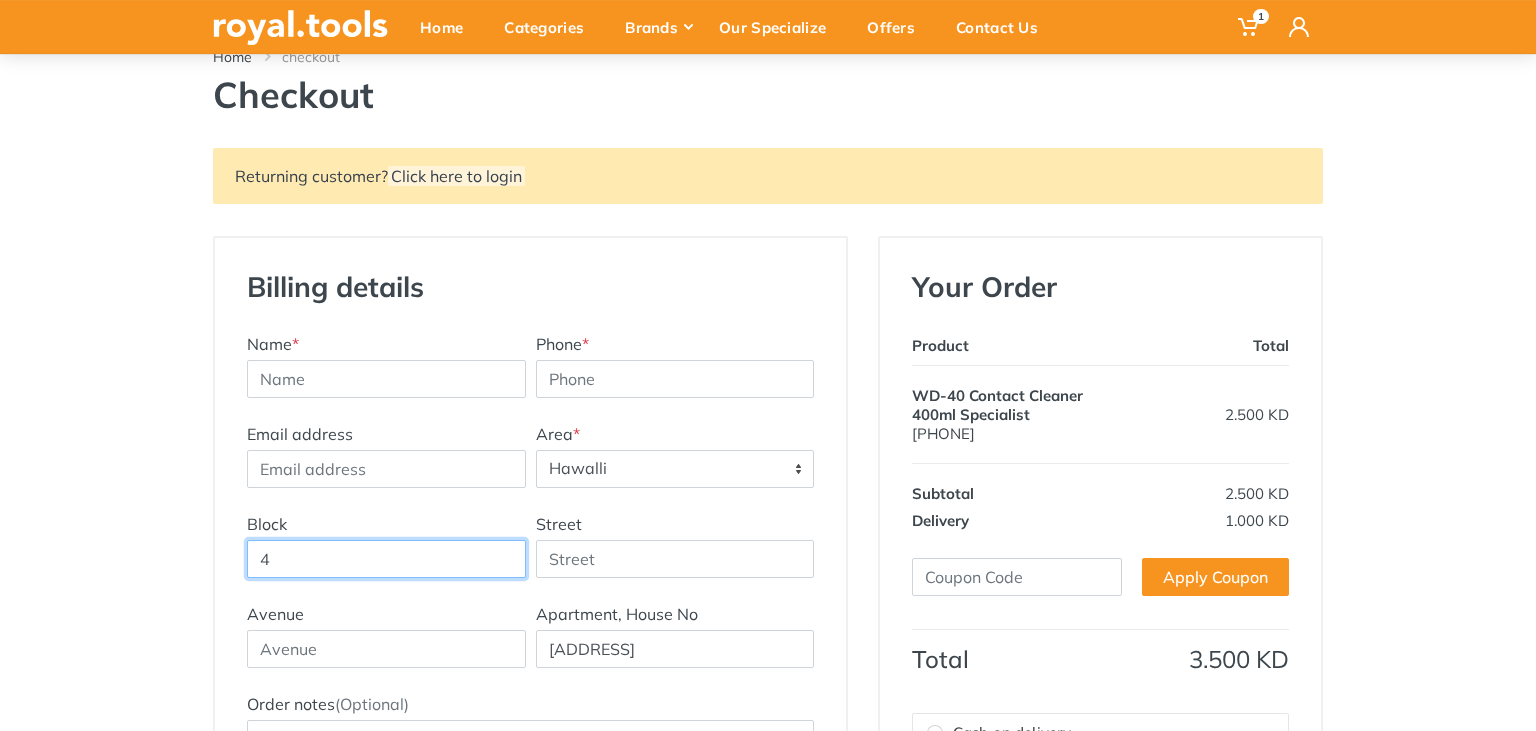 drag, startPoint x: 325, startPoint y: 582, endPoint x: 189, endPoint y: 618, distance: 140.68404 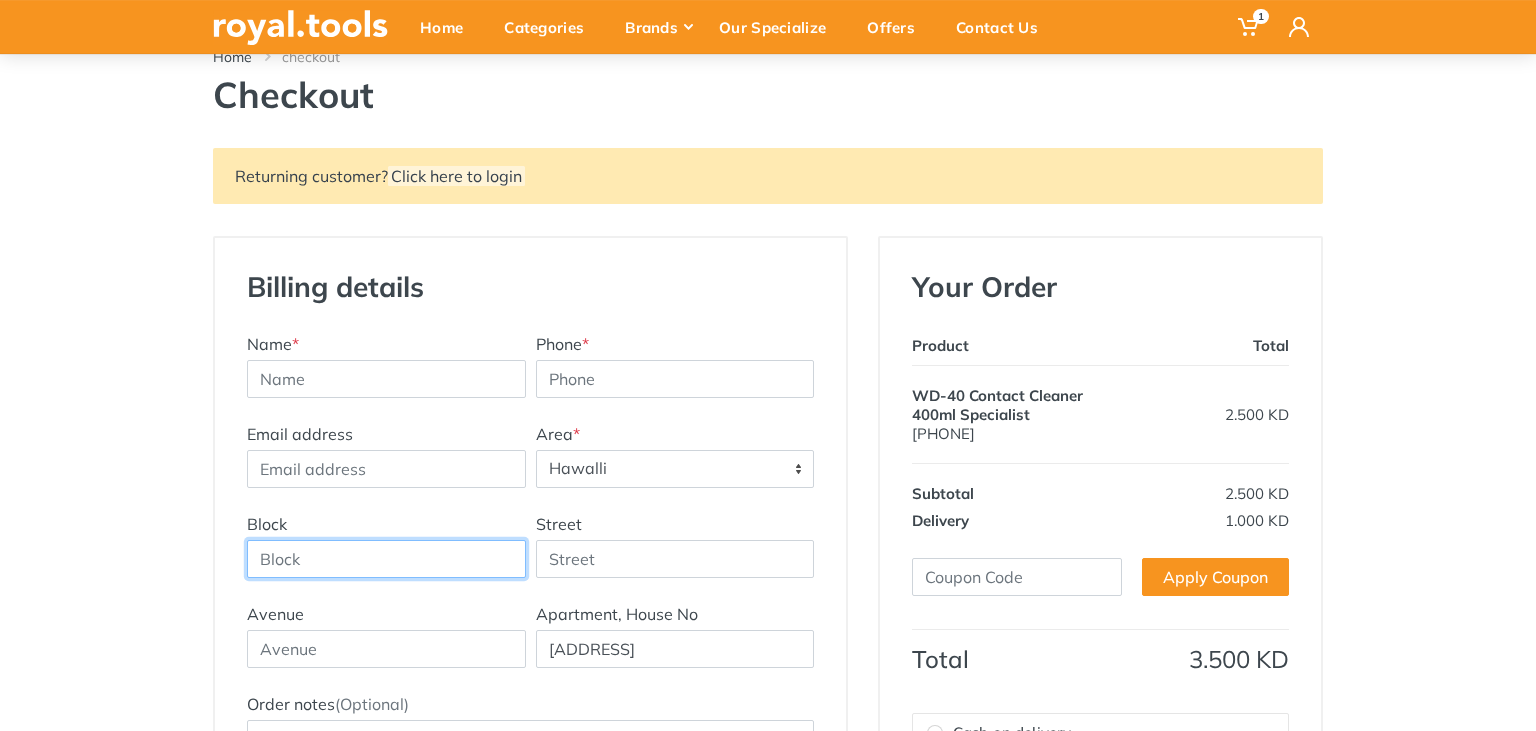 type 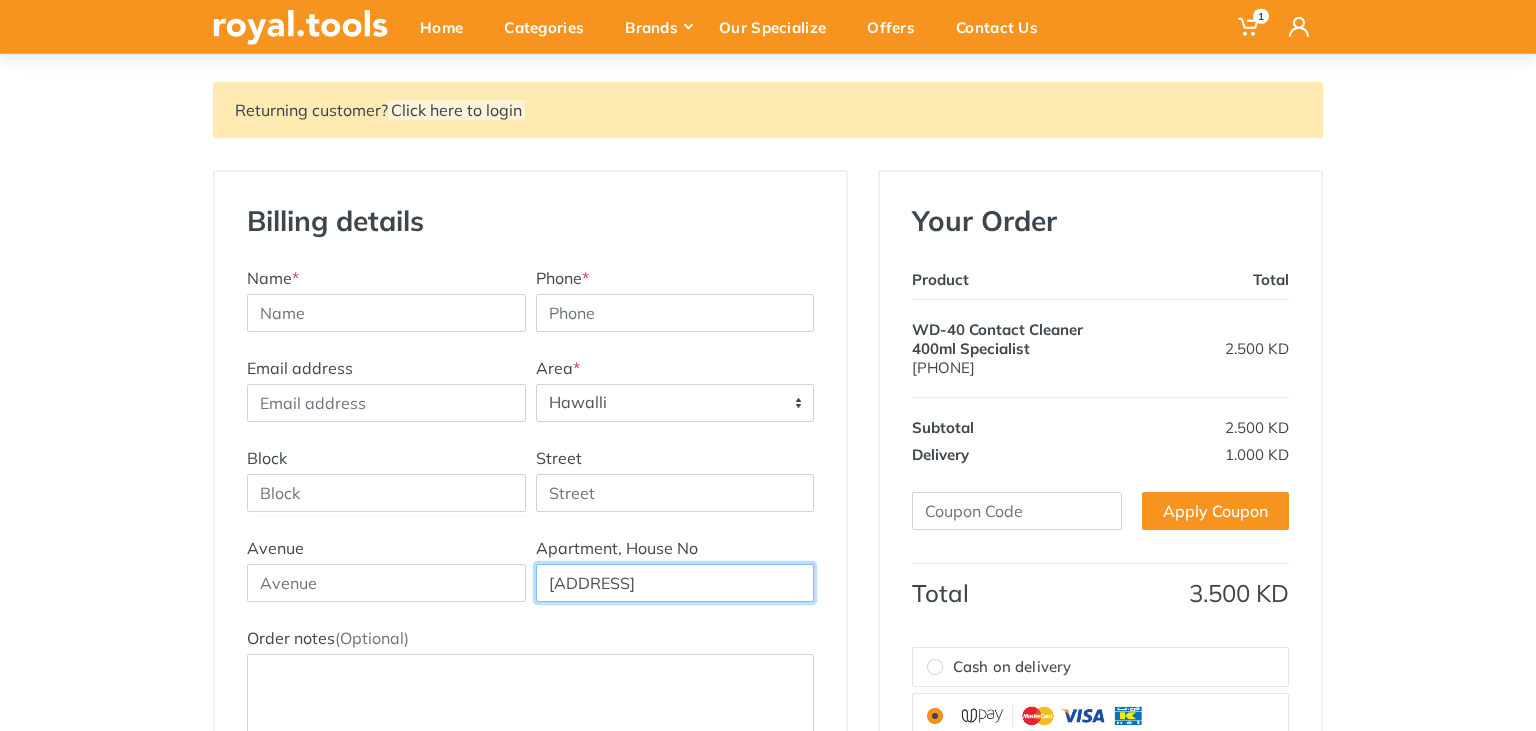 scroll, scrollTop: 236, scrollLeft: 0, axis: vertical 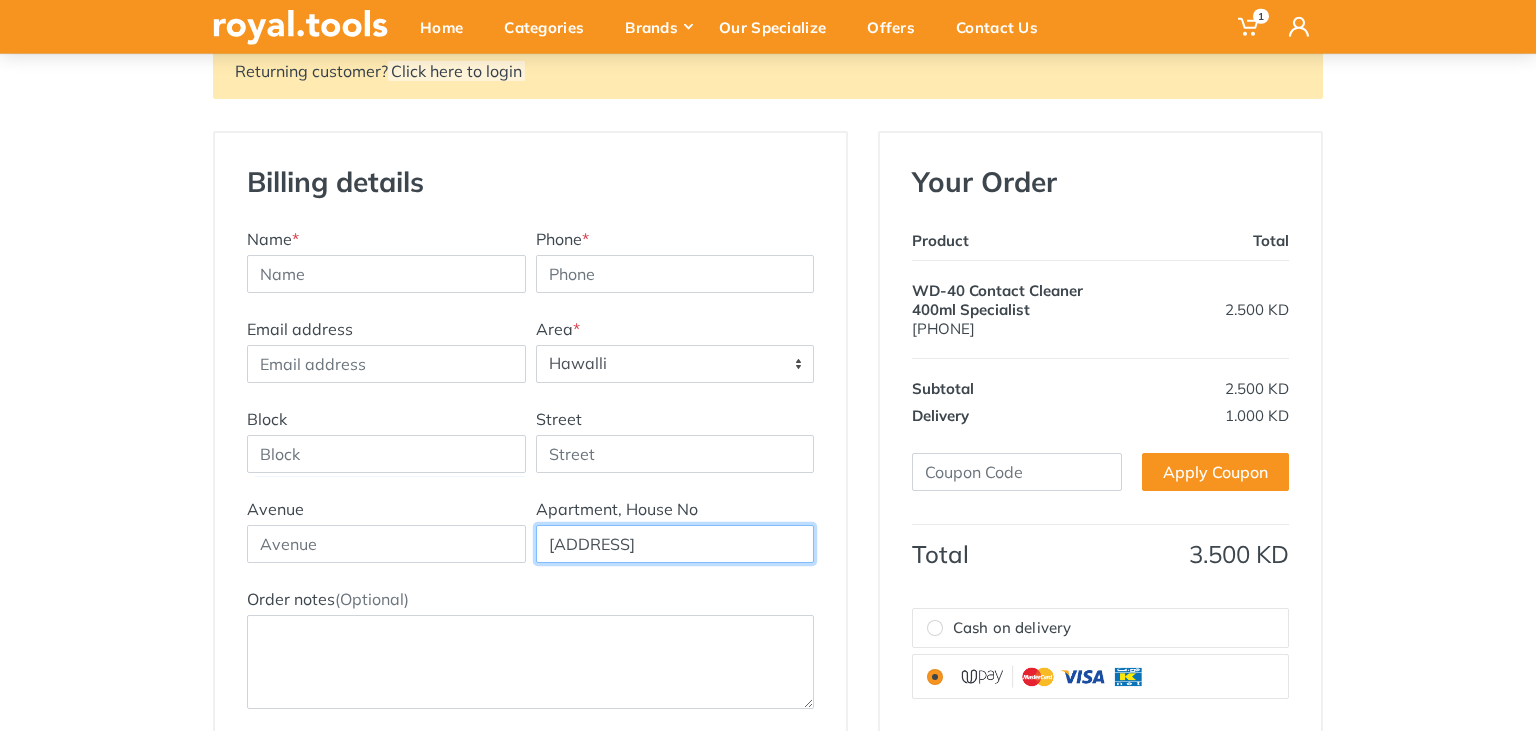 drag, startPoint x: 640, startPoint y: 693, endPoint x: 410, endPoint y: 744, distance: 235.5865 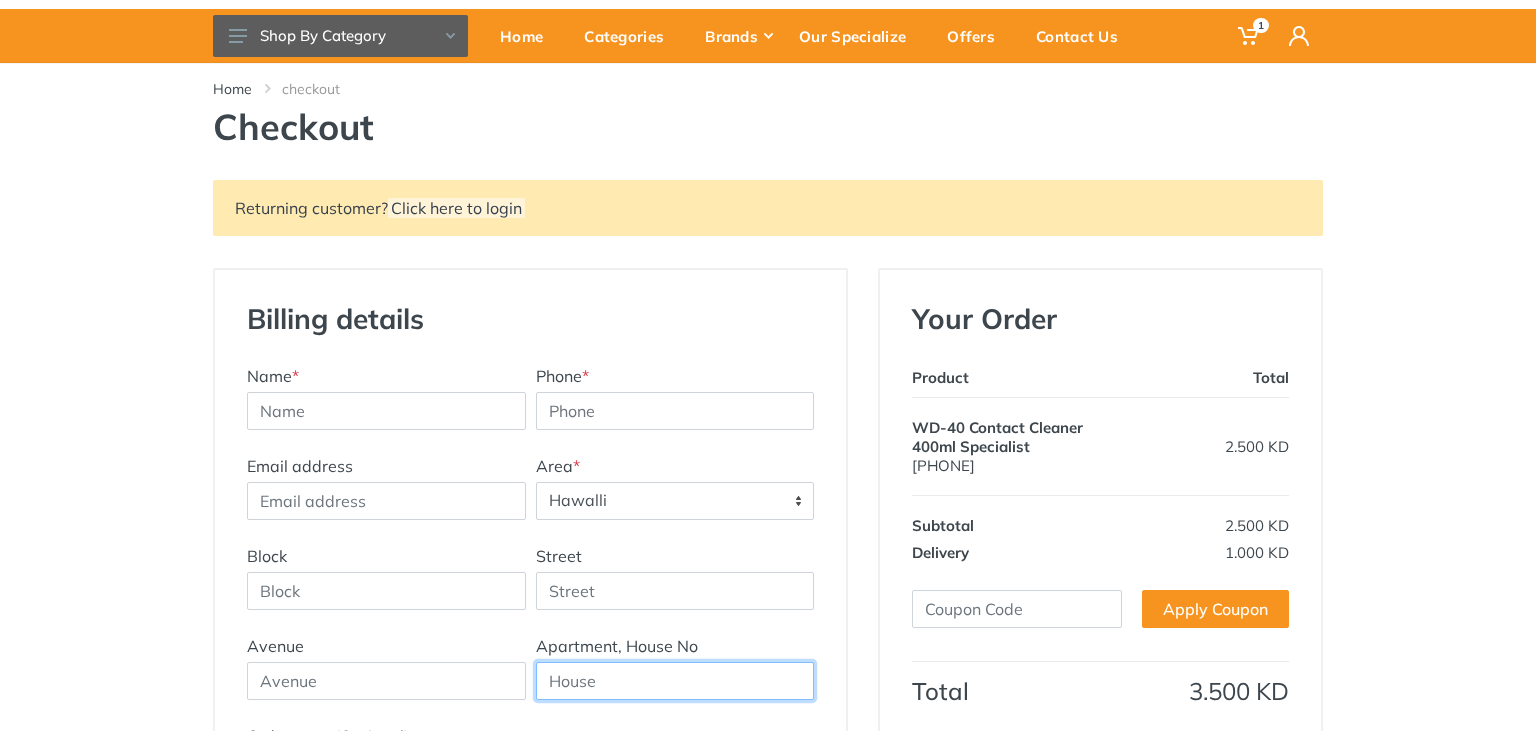 scroll, scrollTop: 120, scrollLeft: 0, axis: vertical 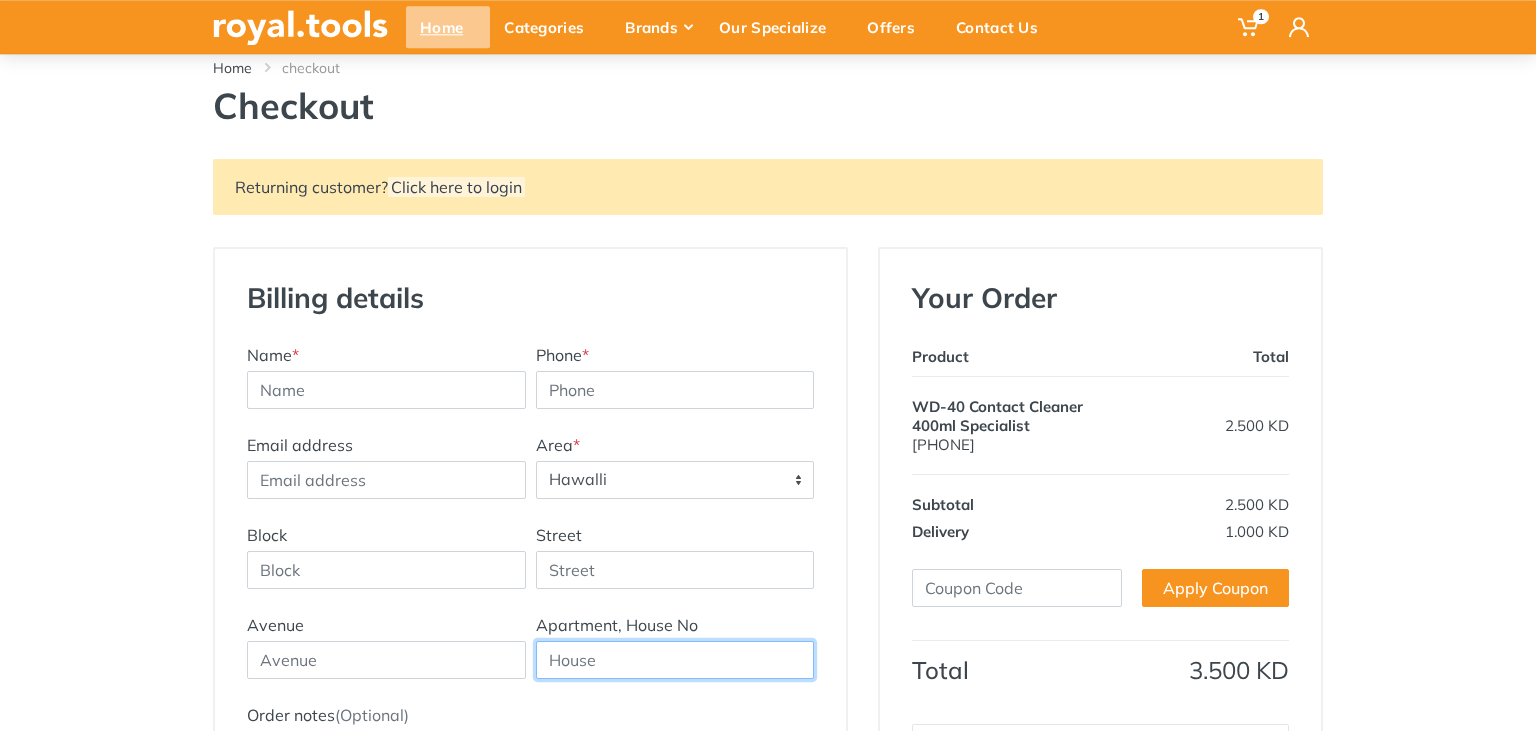 type 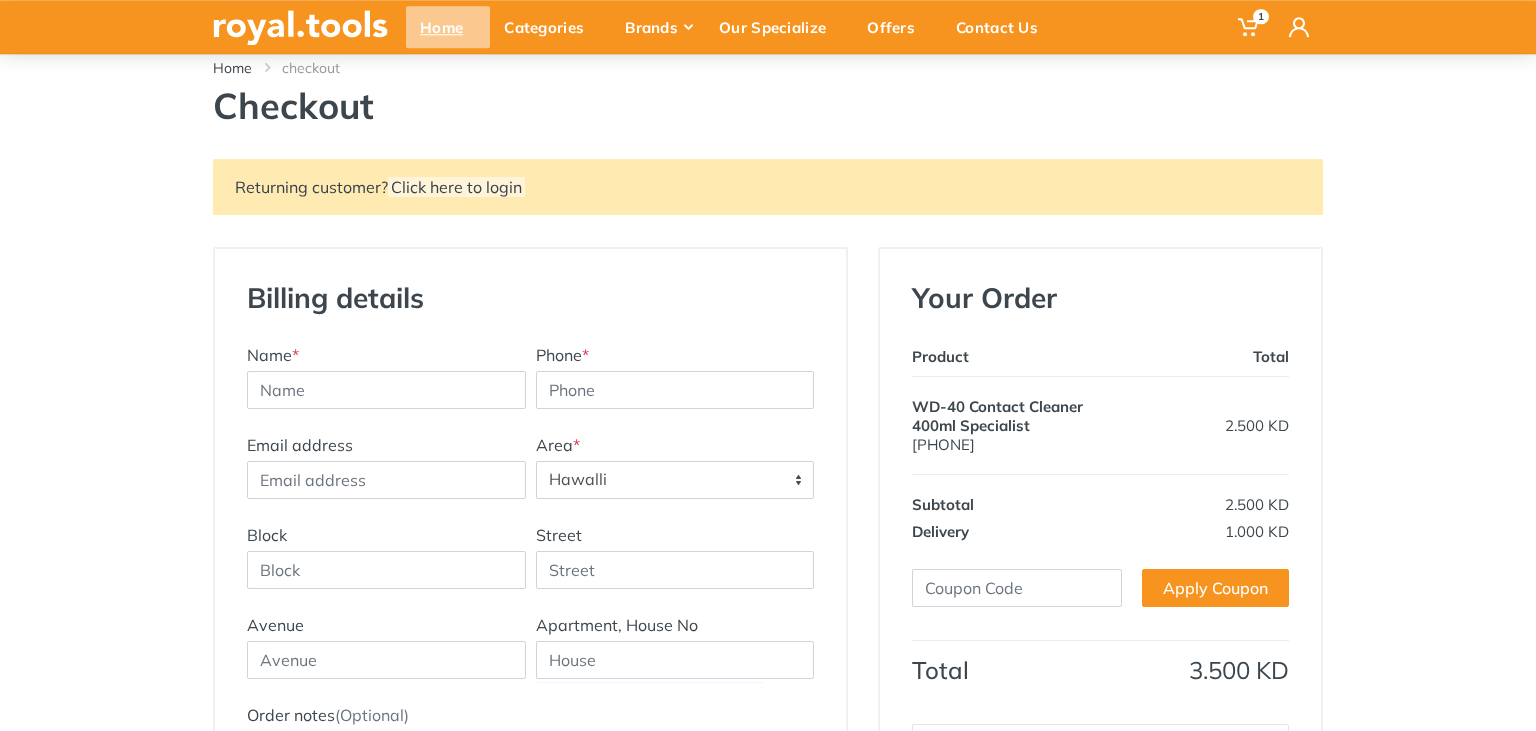 click on "Home" at bounding box center (448, 27) 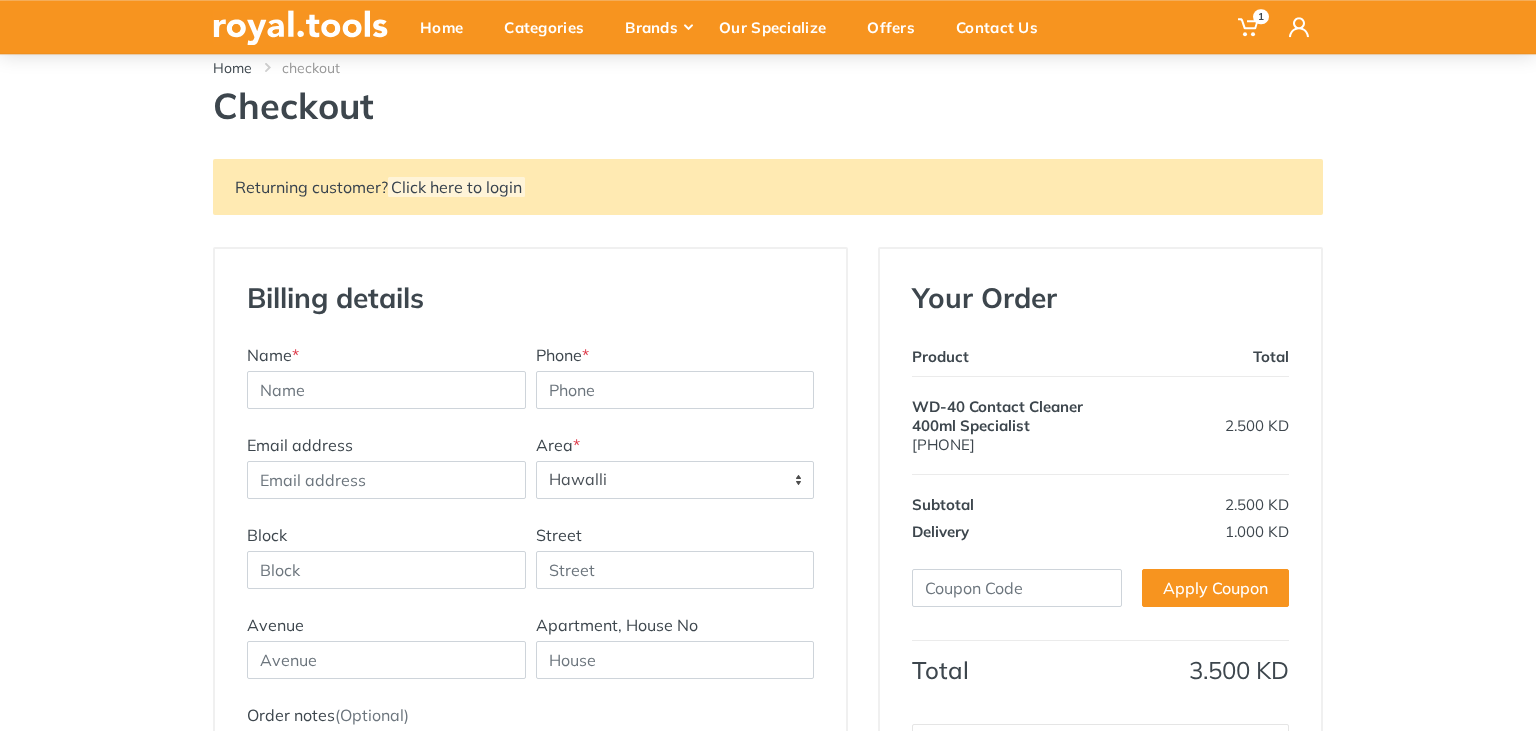 click on "Power tools
1 Login" at bounding box center (768, 27) 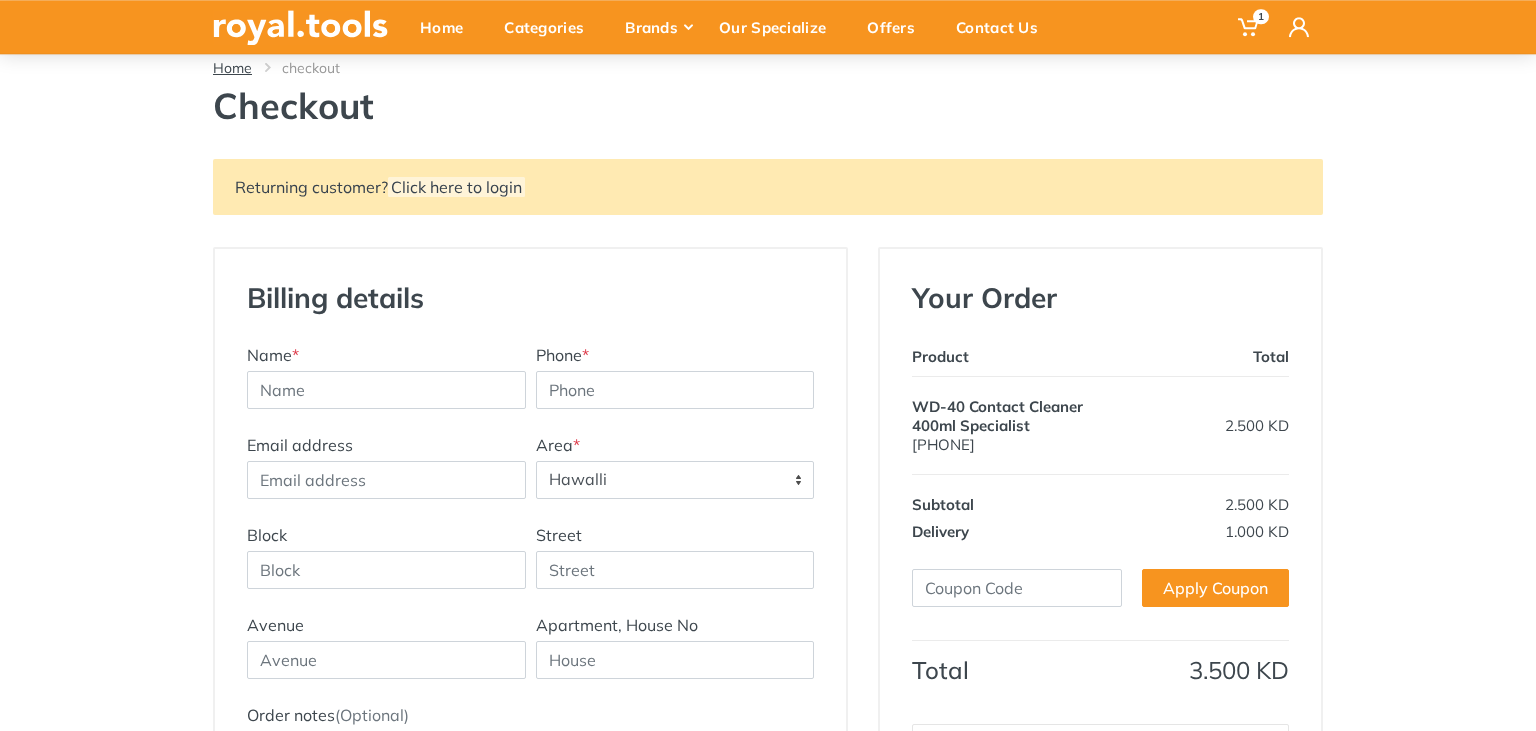click on "Home" at bounding box center (232, 68) 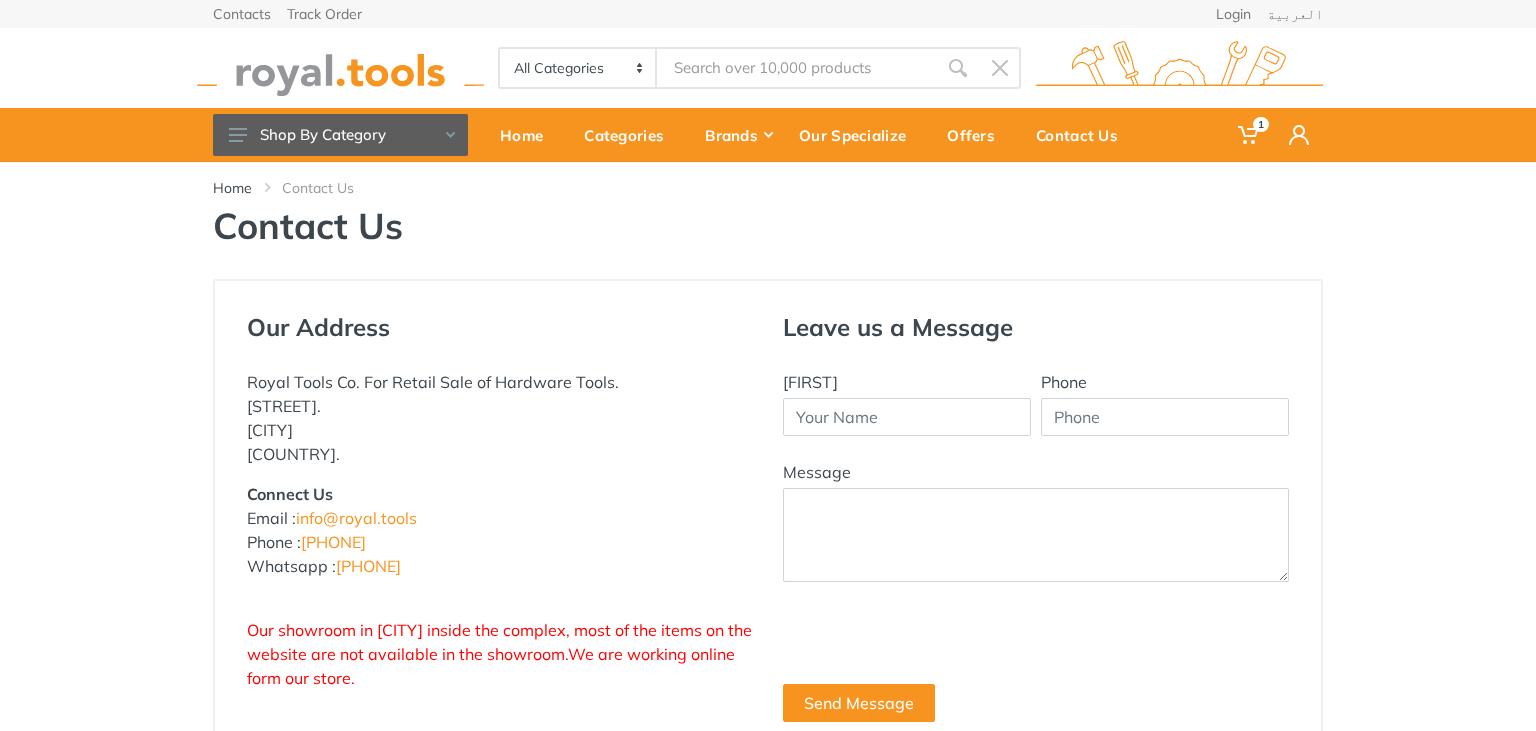 scroll, scrollTop: 0, scrollLeft: 0, axis: both 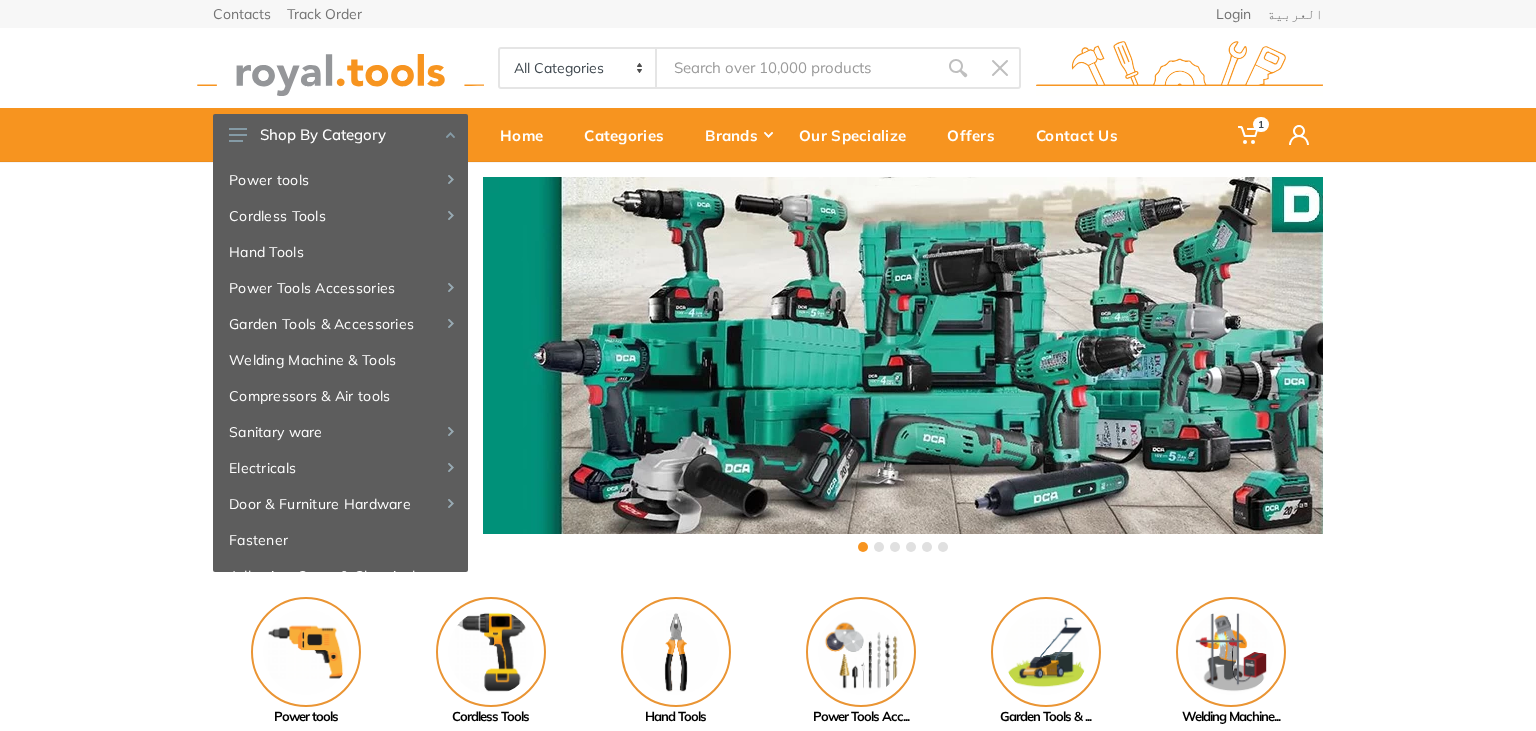 click at bounding box center [797, 68] 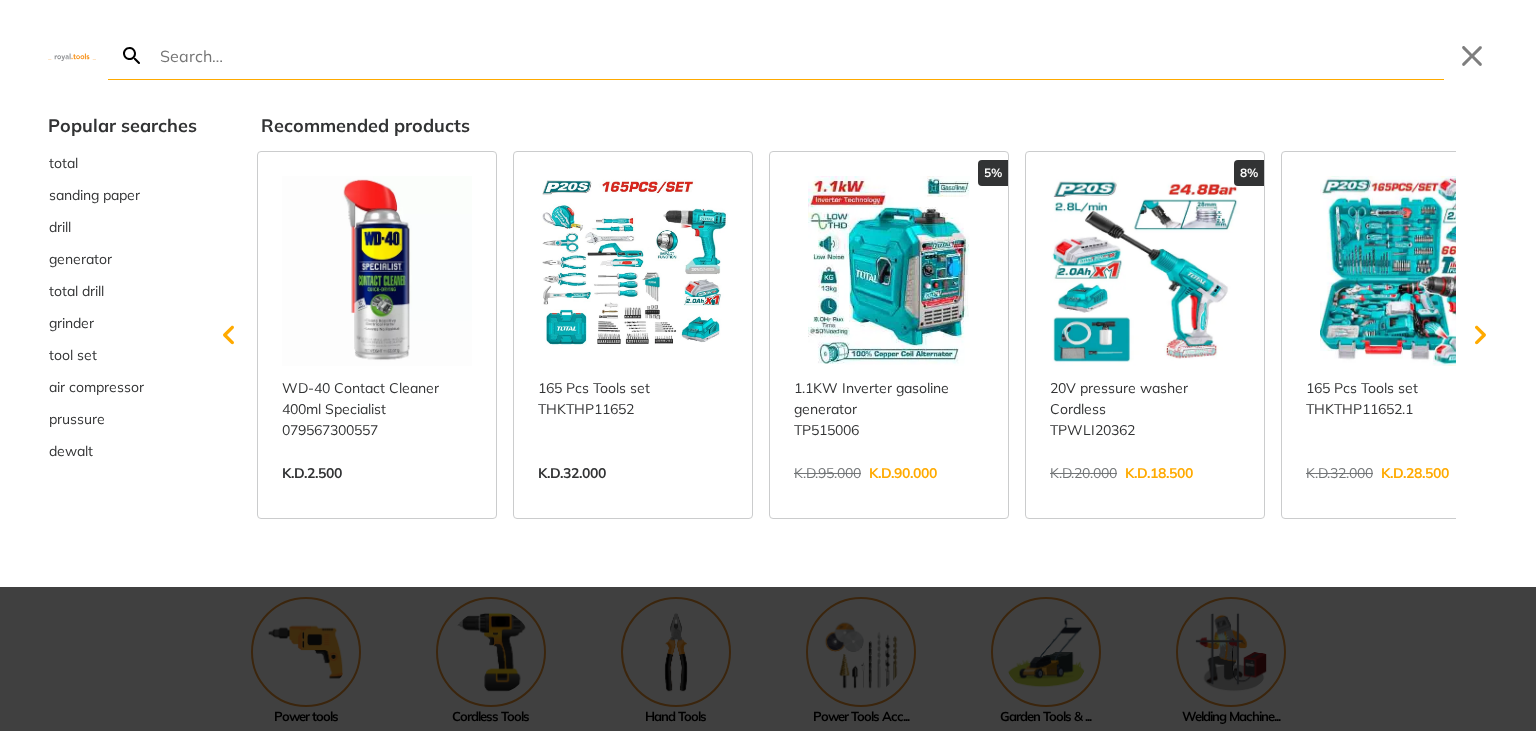 type on "c" 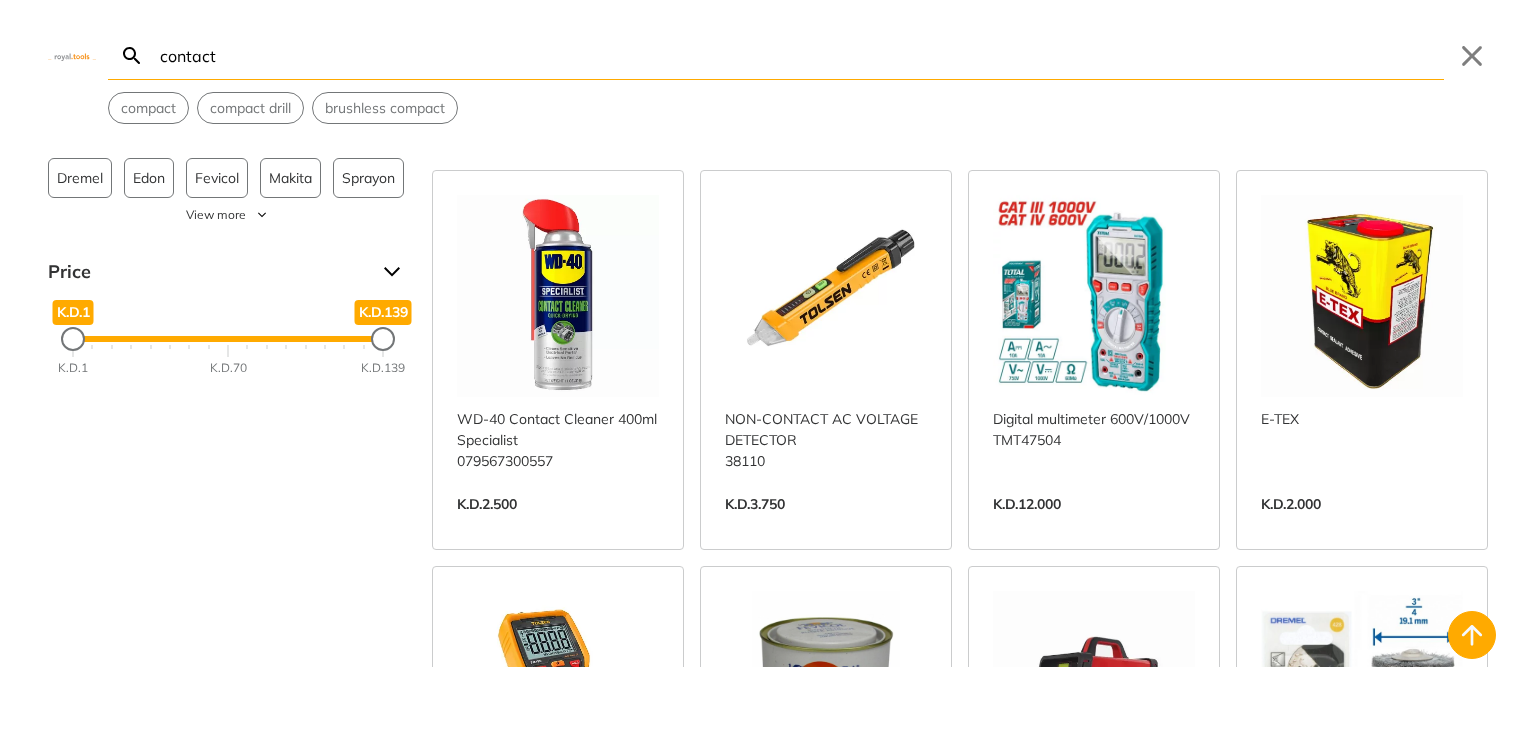 scroll, scrollTop: 0, scrollLeft: 0, axis: both 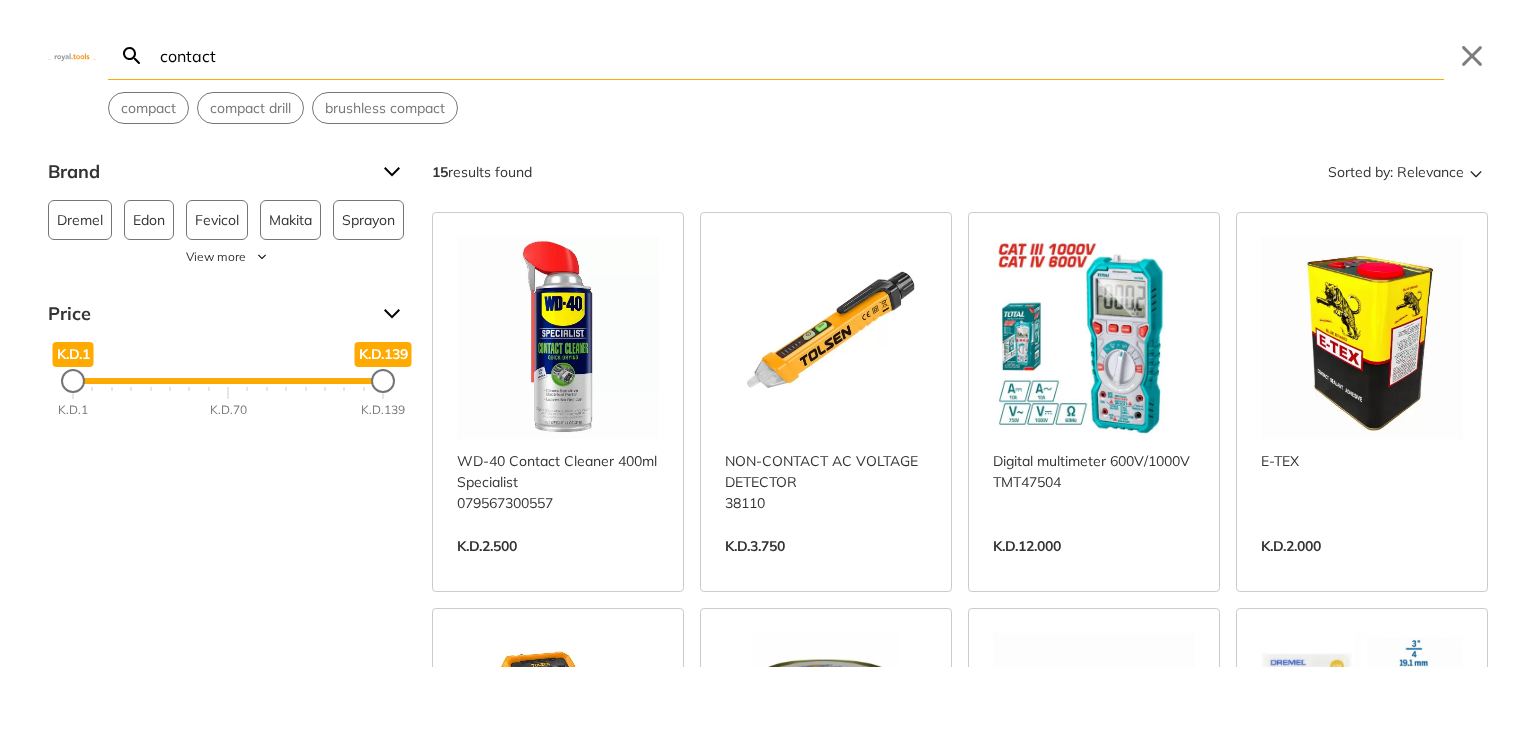 type on "contact" 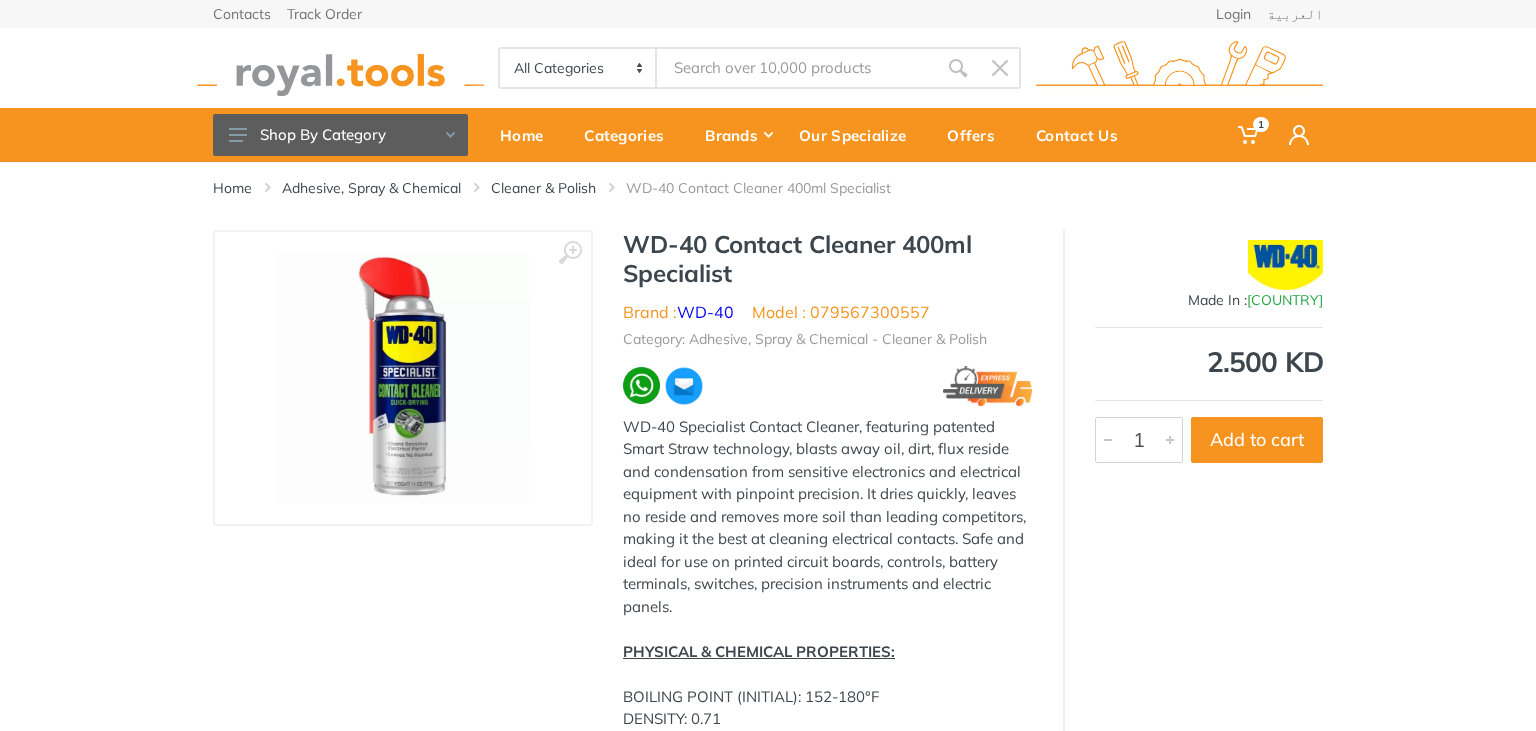 scroll, scrollTop: 0, scrollLeft: 0, axis: both 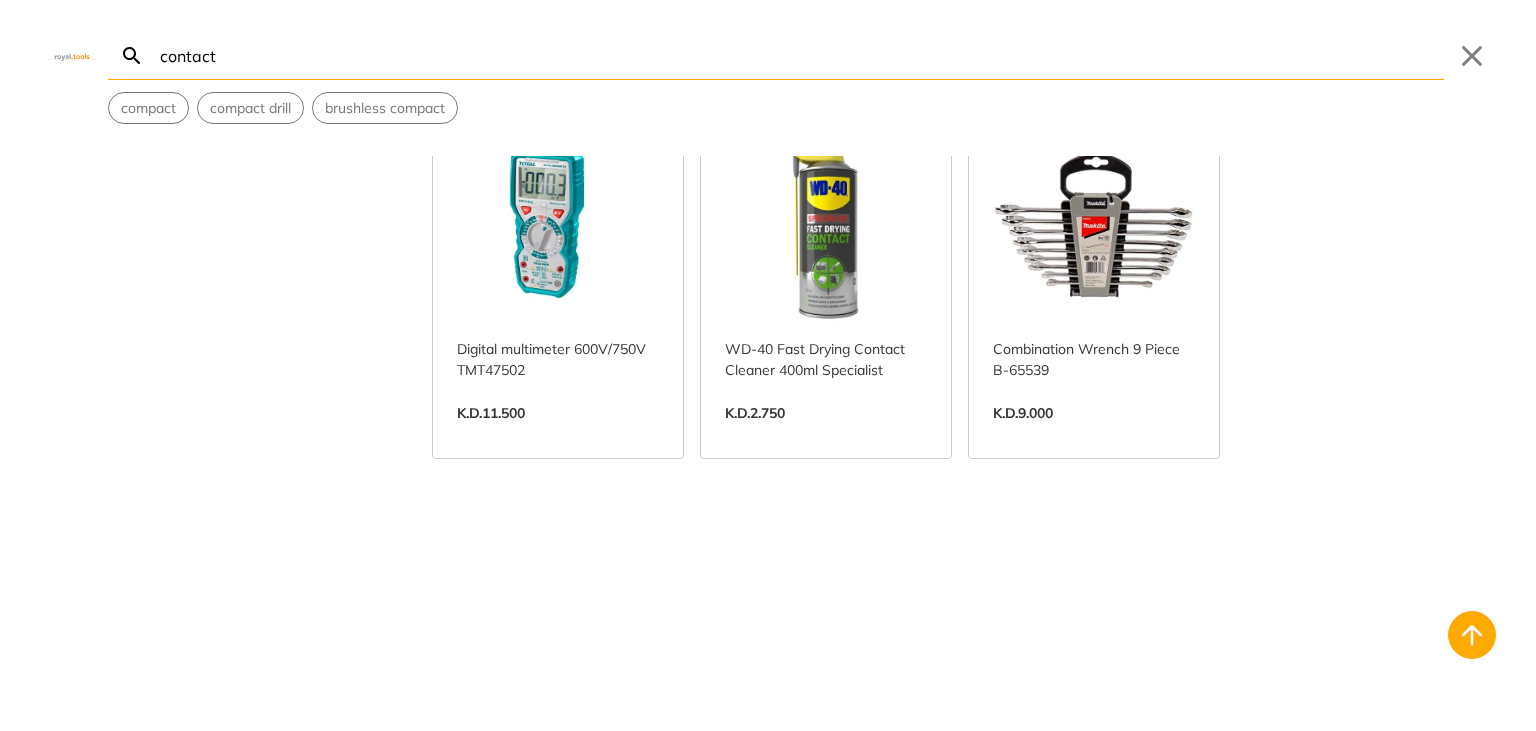 click on "View more →" at bounding box center (826, 434) 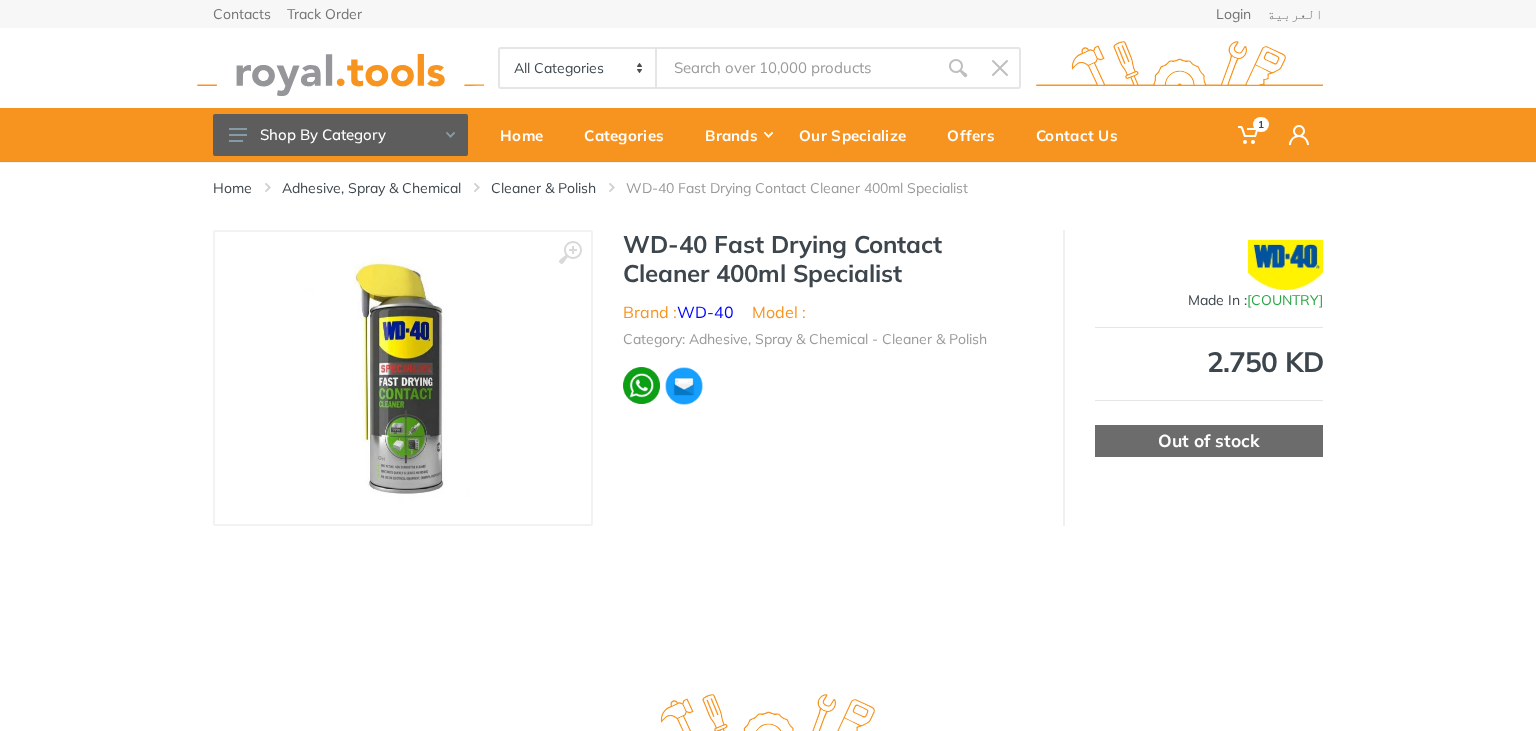 scroll, scrollTop: 0, scrollLeft: 0, axis: both 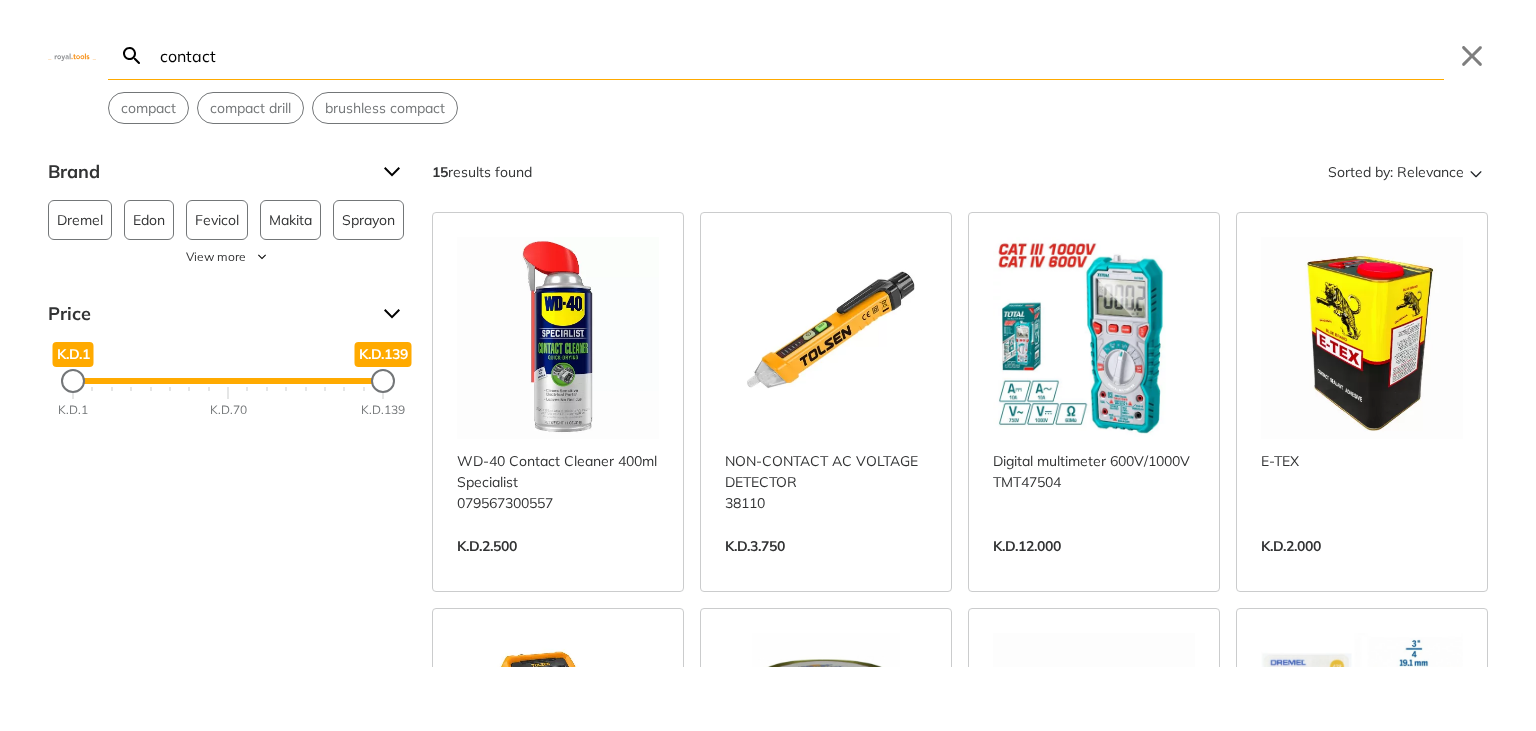 click on "contact" at bounding box center (800, 55) 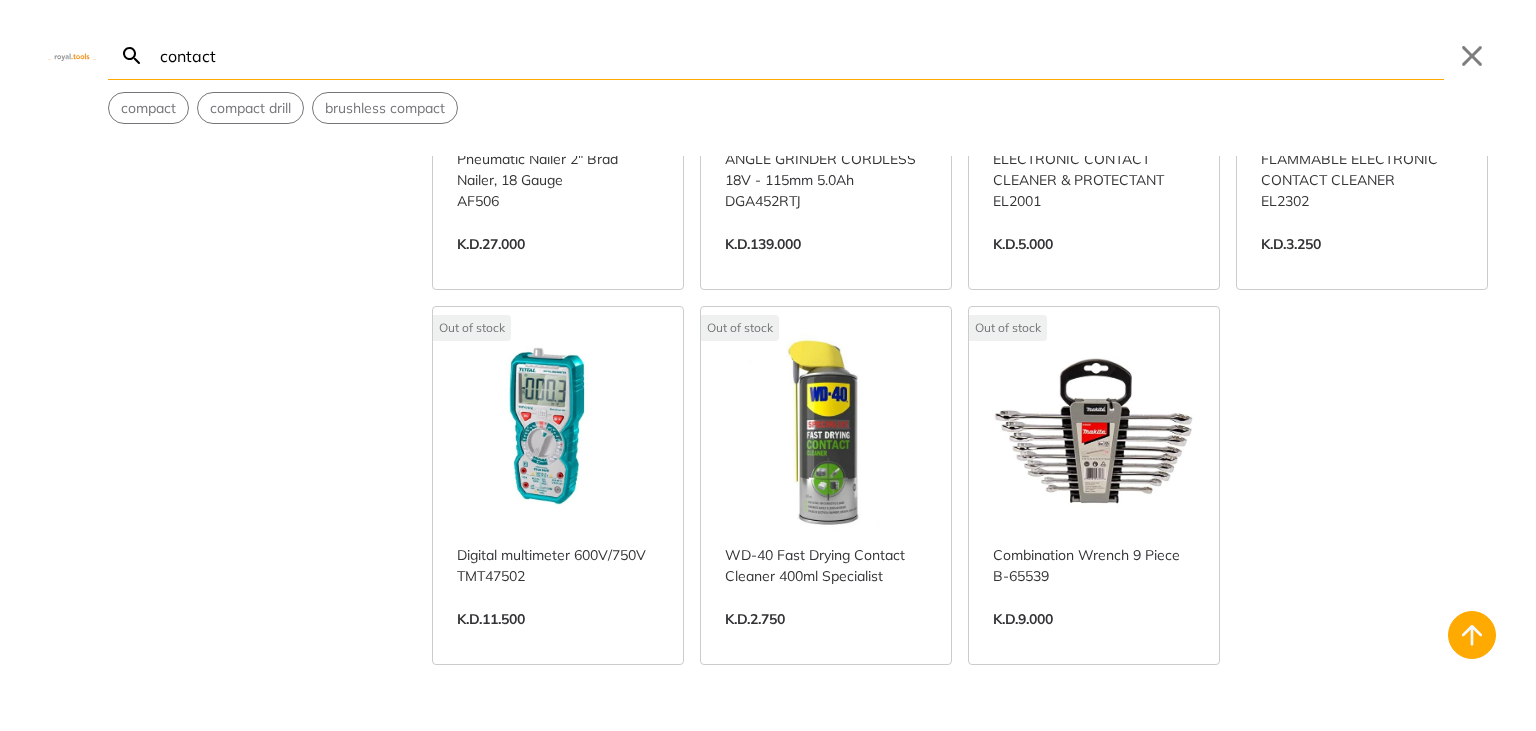 scroll, scrollTop: 1095, scrollLeft: 0, axis: vertical 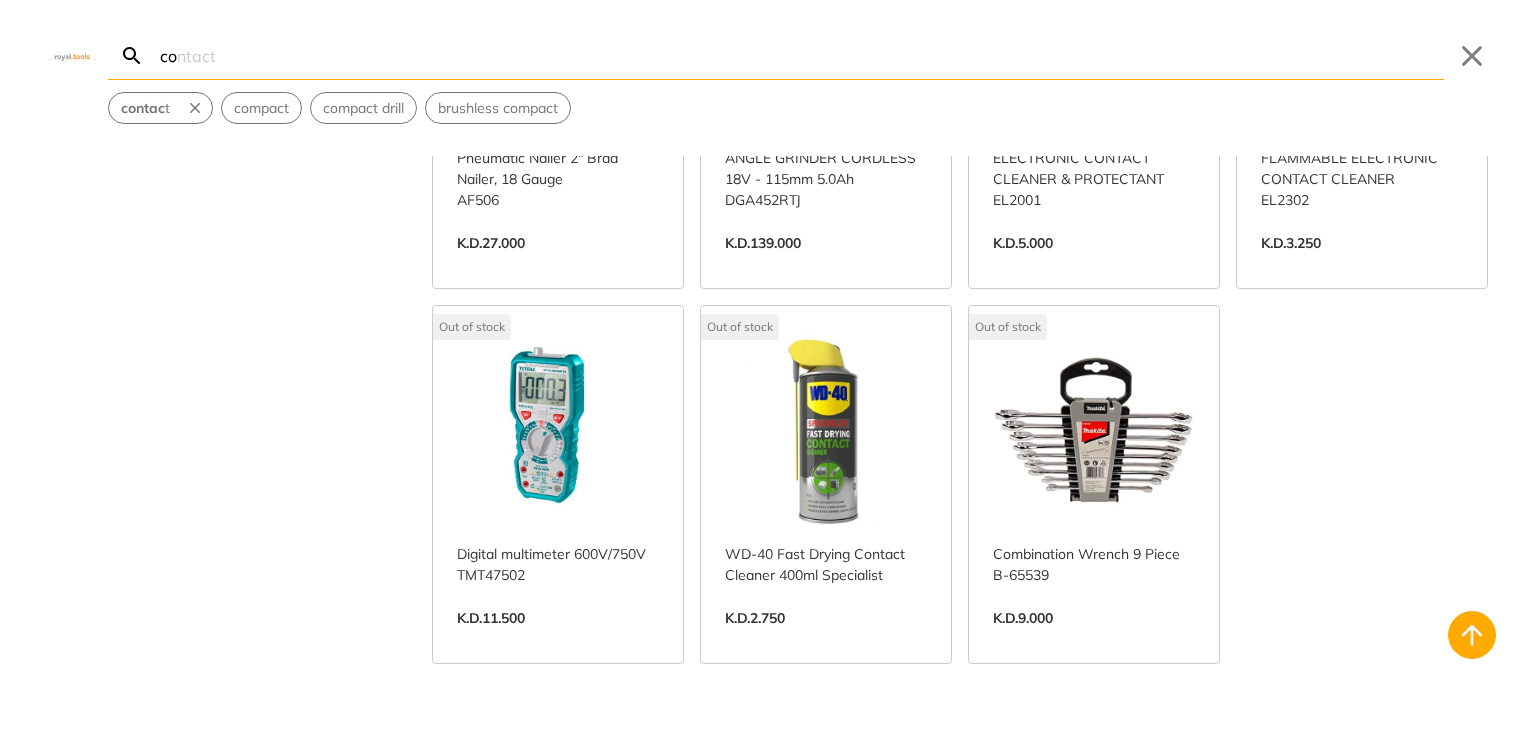type on "c" 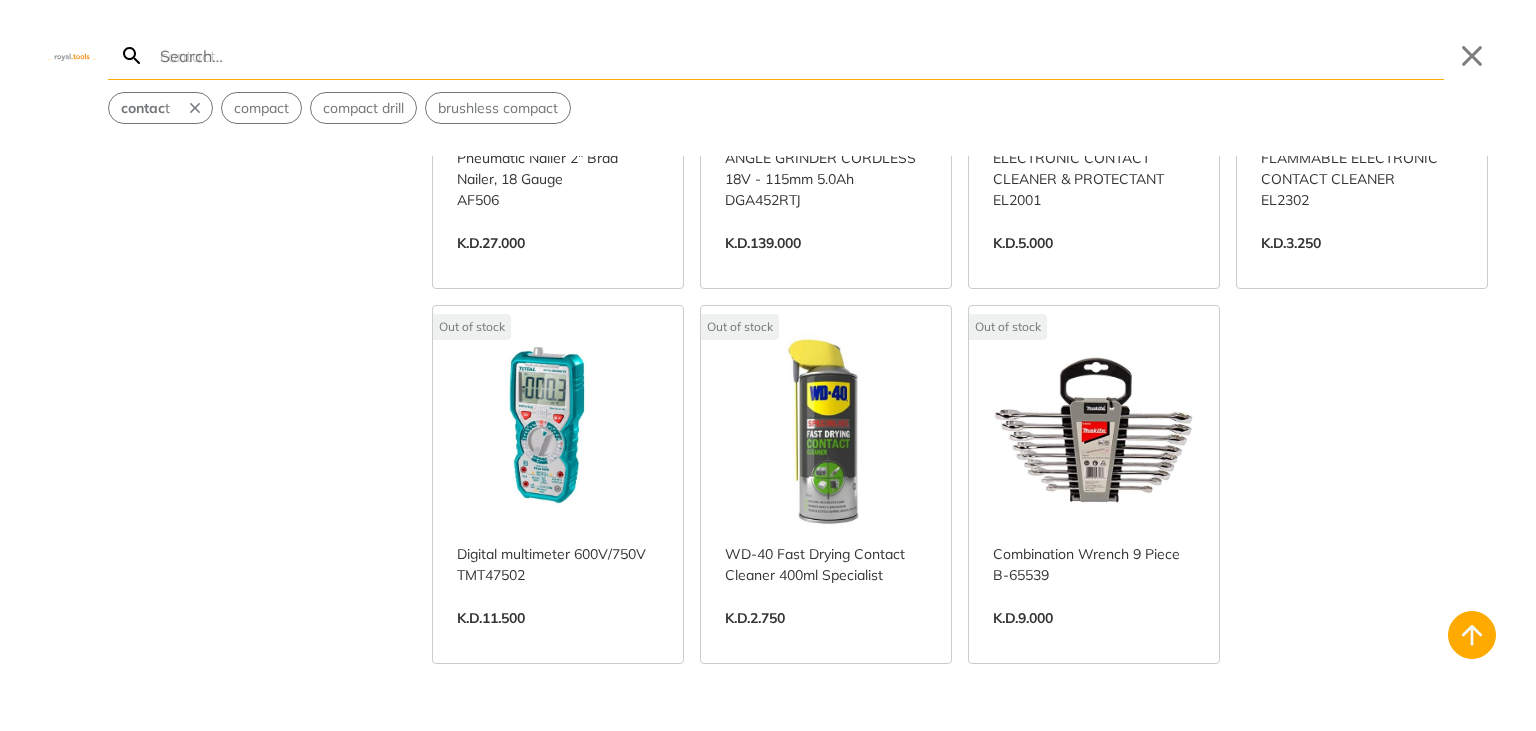 scroll, scrollTop: 0, scrollLeft: 0, axis: both 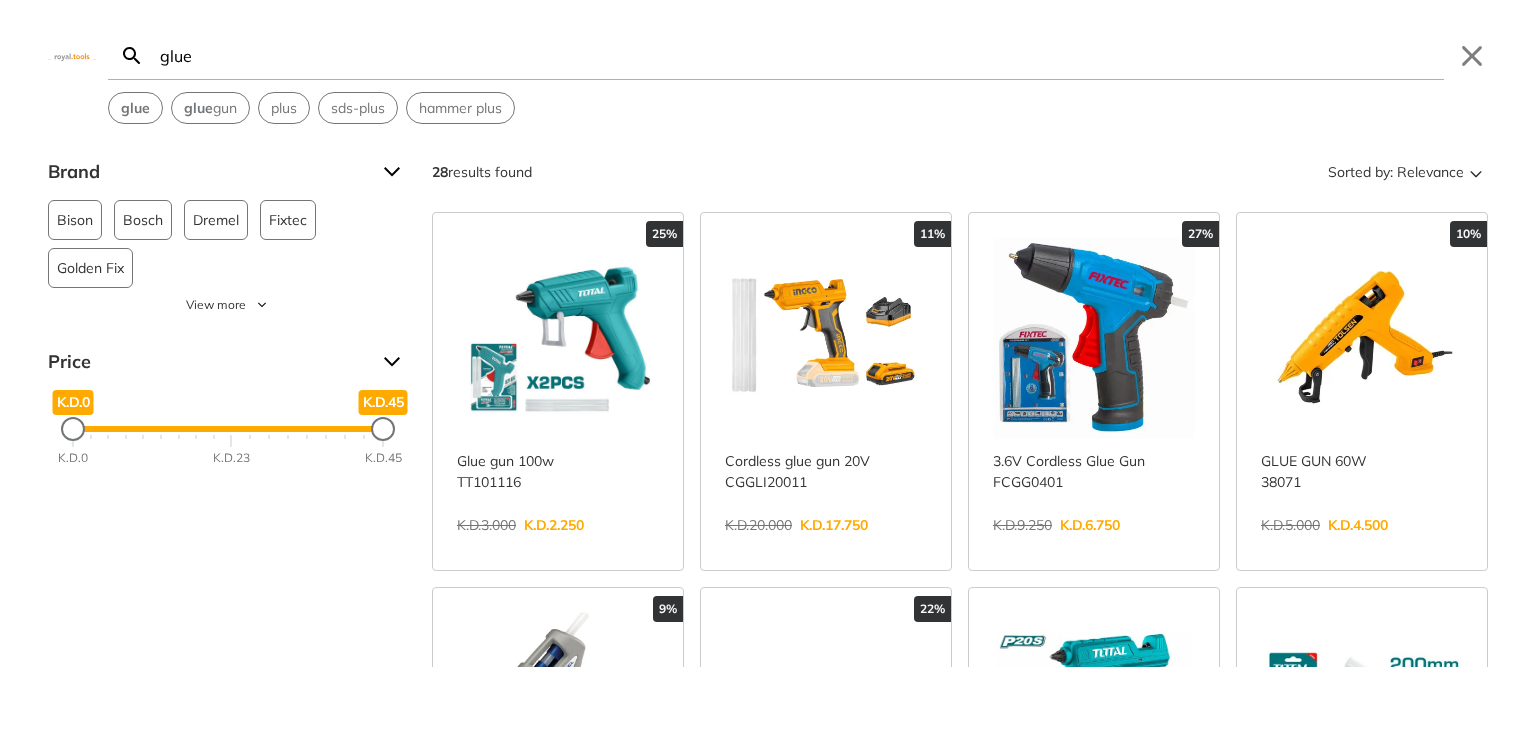 type on "glue" 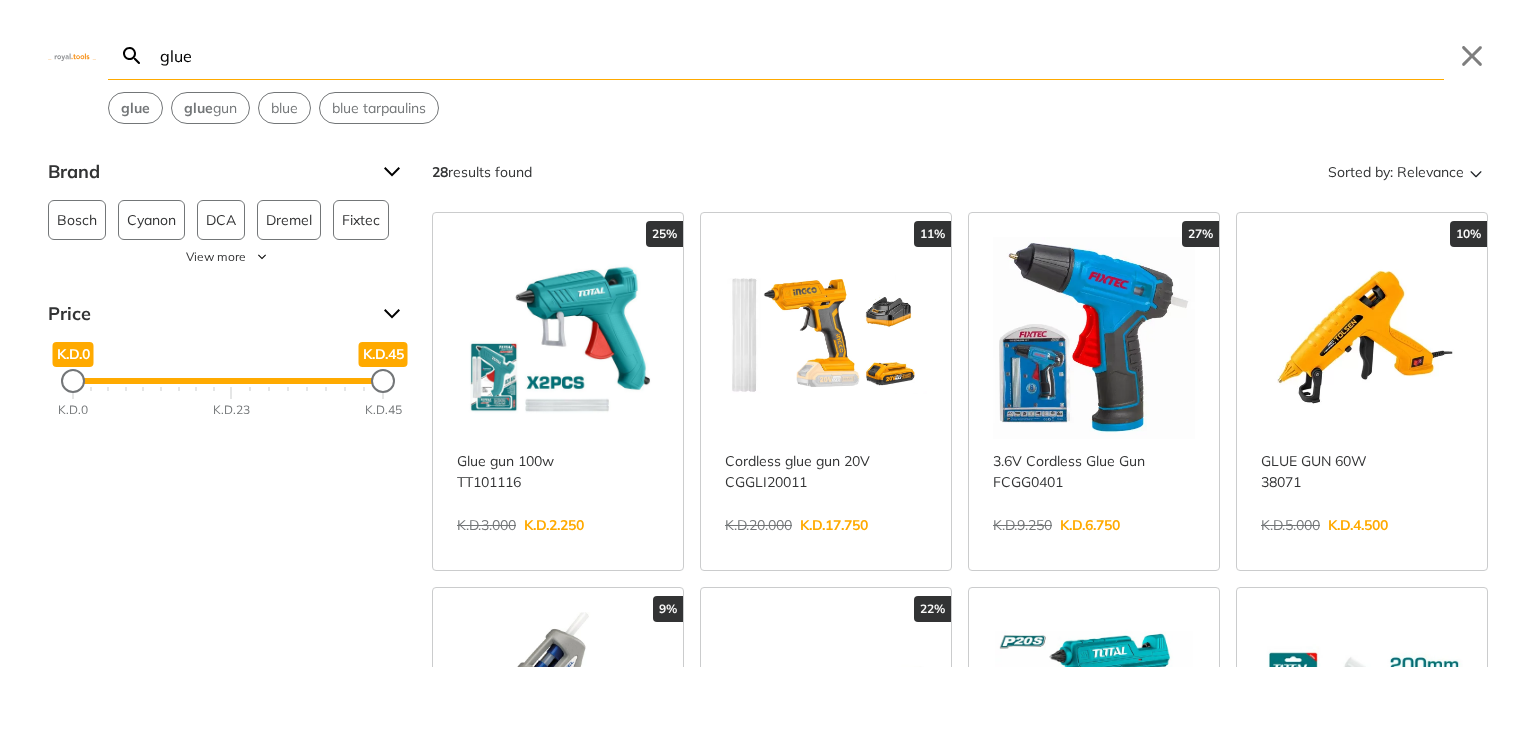 click 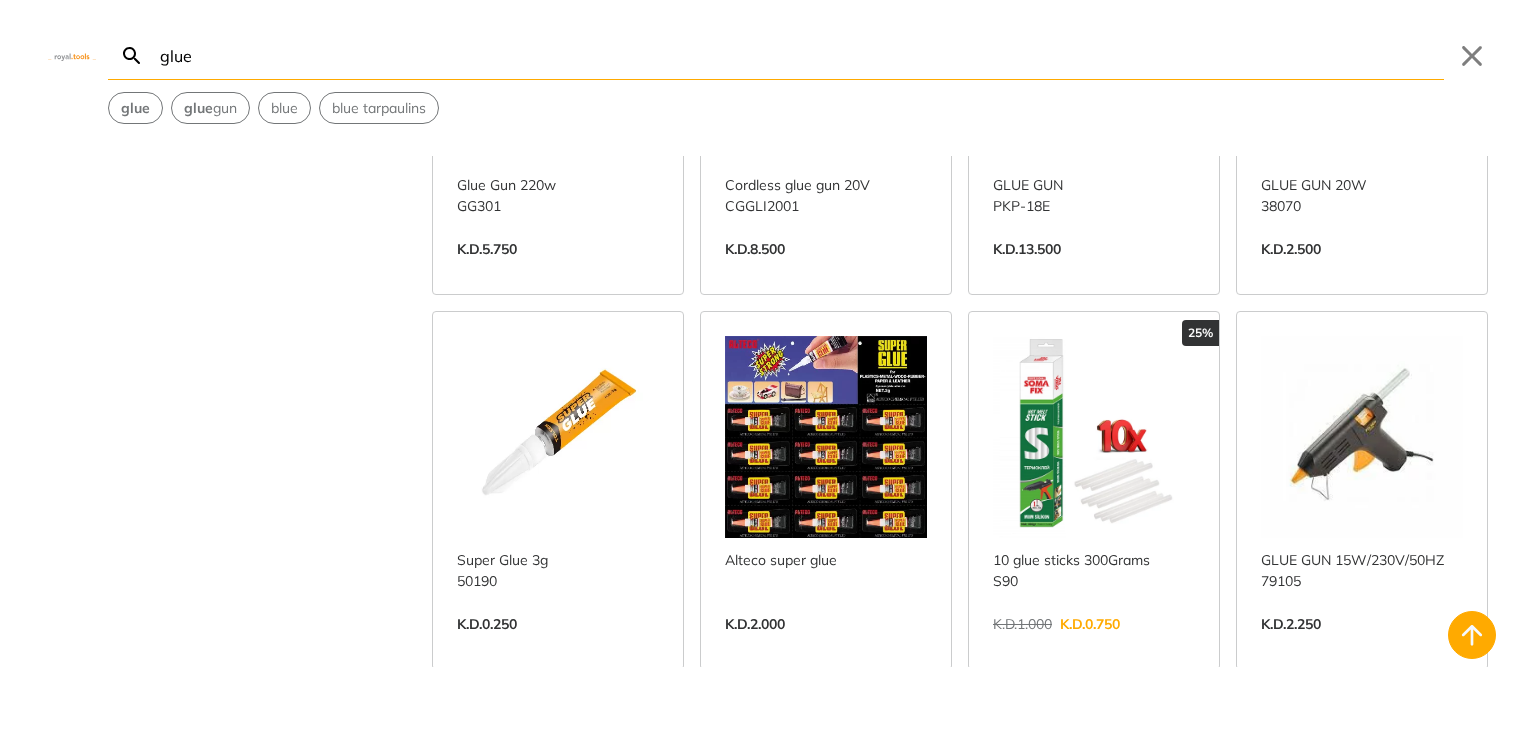 scroll, scrollTop: 1158, scrollLeft: 0, axis: vertical 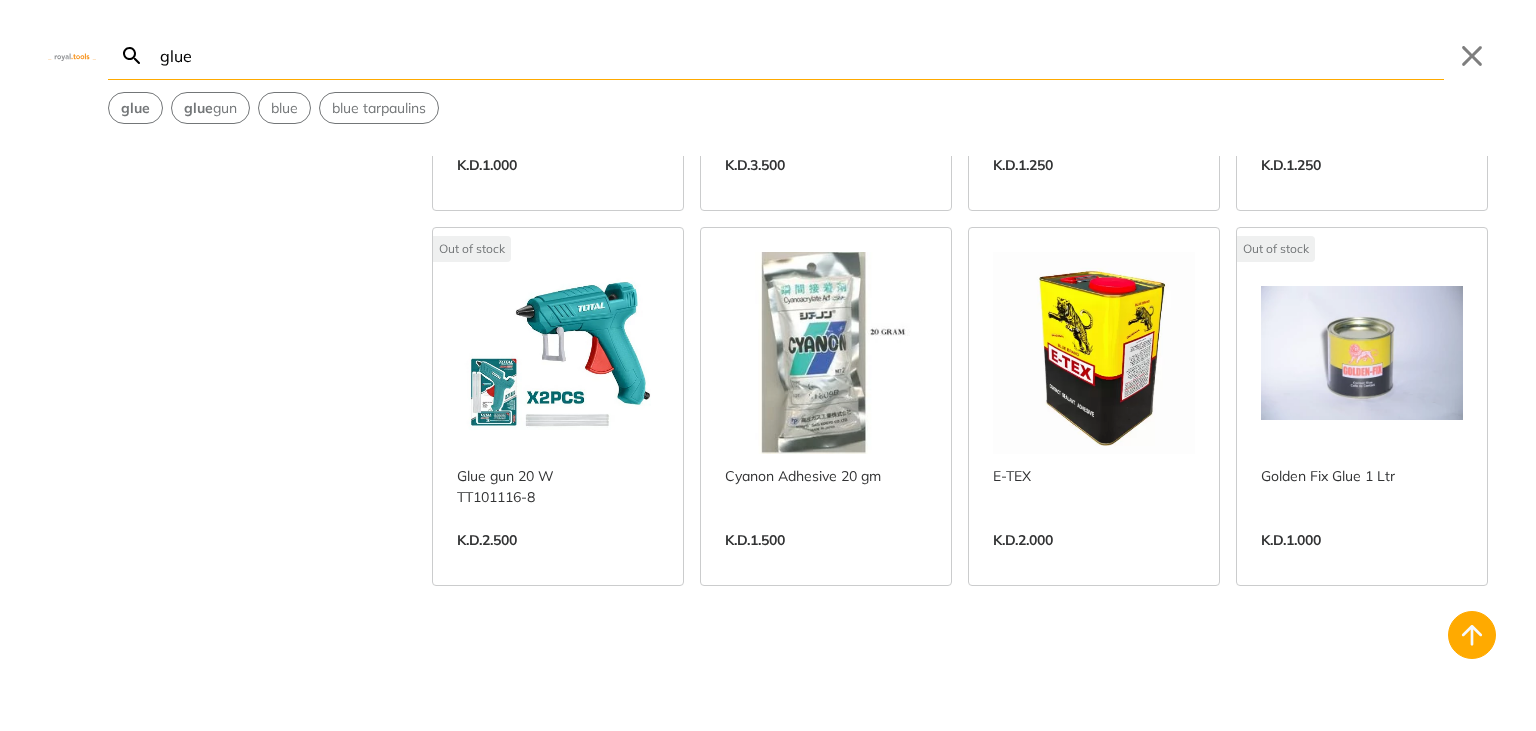 click on "View more →" at bounding box center (1362, 561) 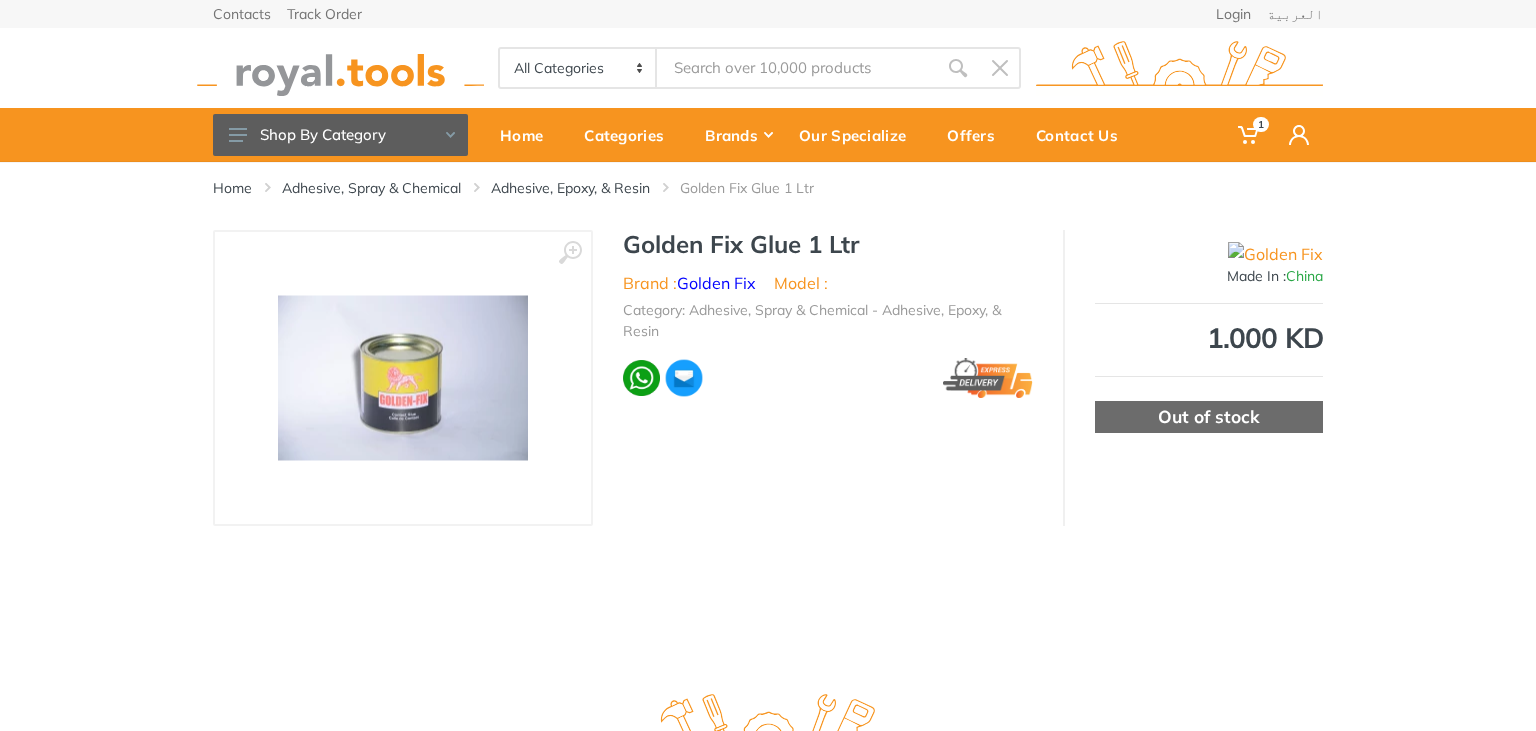 scroll, scrollTop: 0, scrollLeft: 0, axis: both 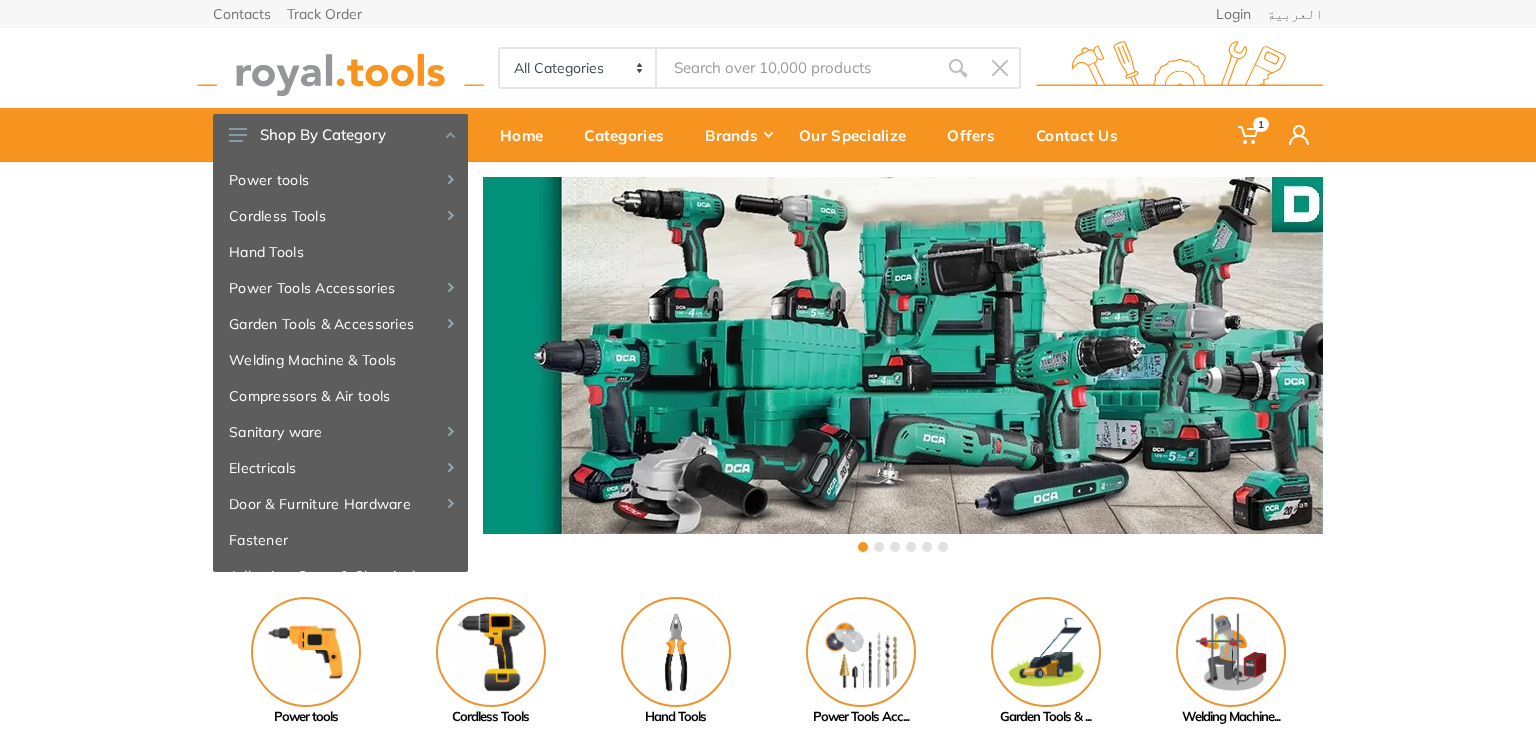 click at bounding box center [797, 68] 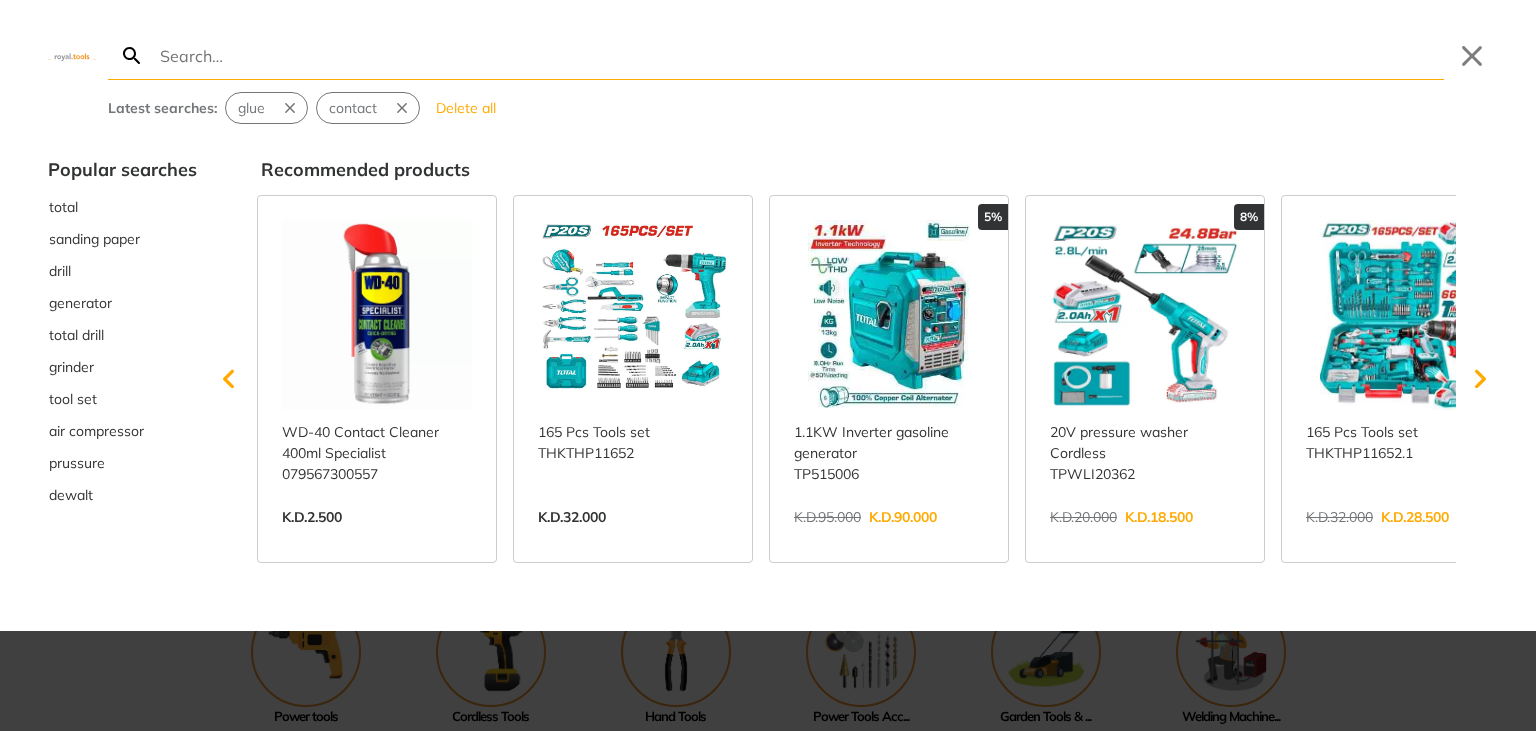 type on "s" 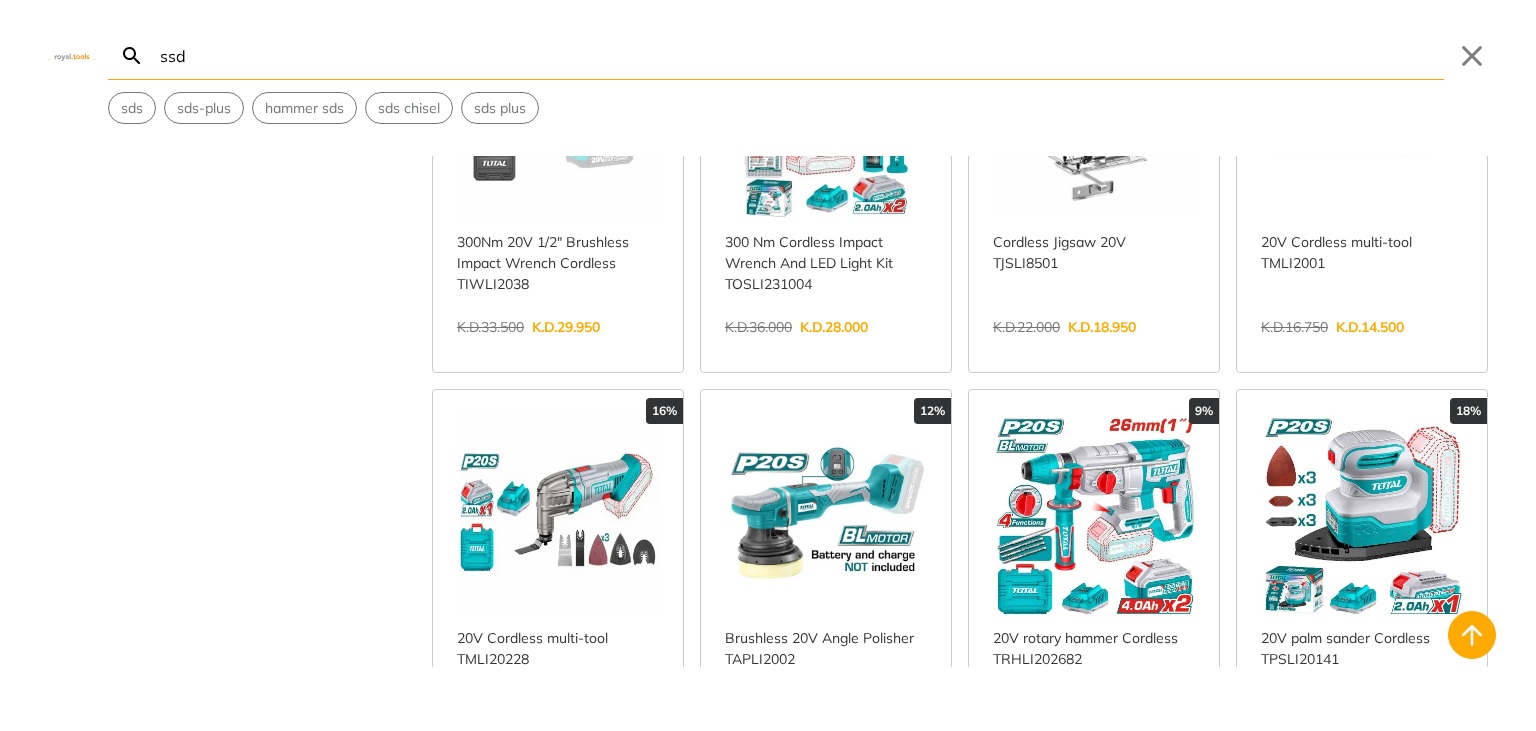 scroll, scrollTop: 1420, scrollLeft: 0, axis: vertical 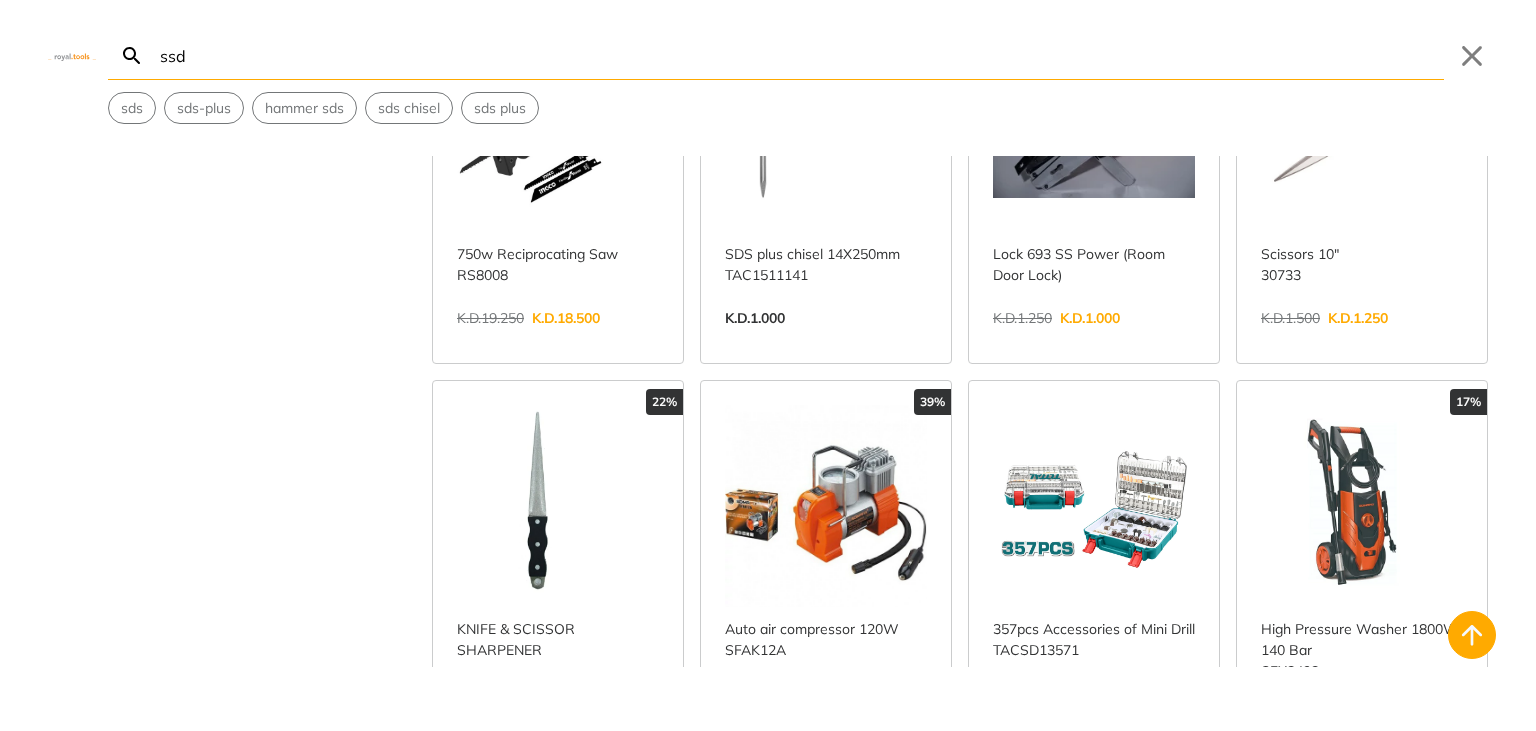 click on "ssd" at bounding box center [800, 55] 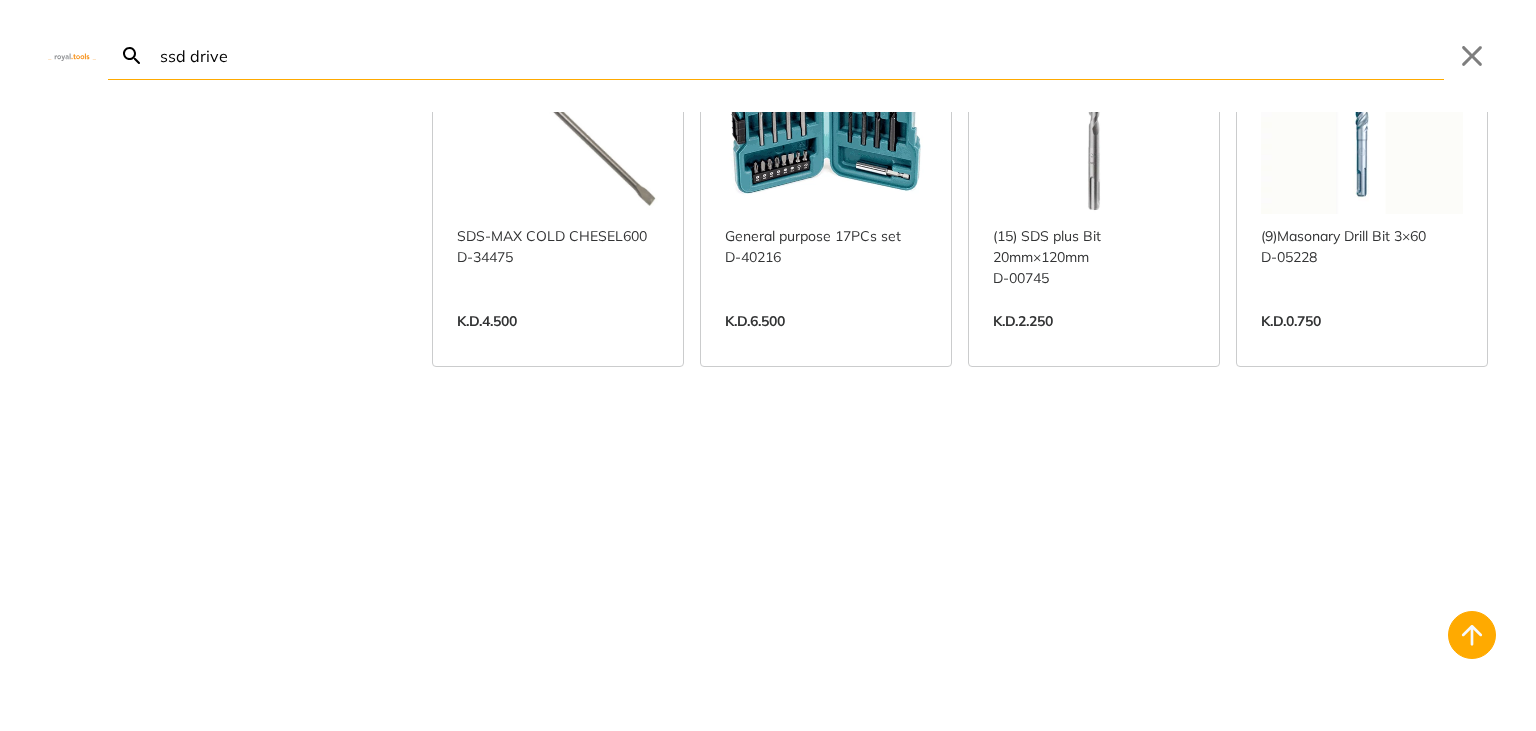 scroll, scrollTop: 0, scrollLeft: 0, axis: both 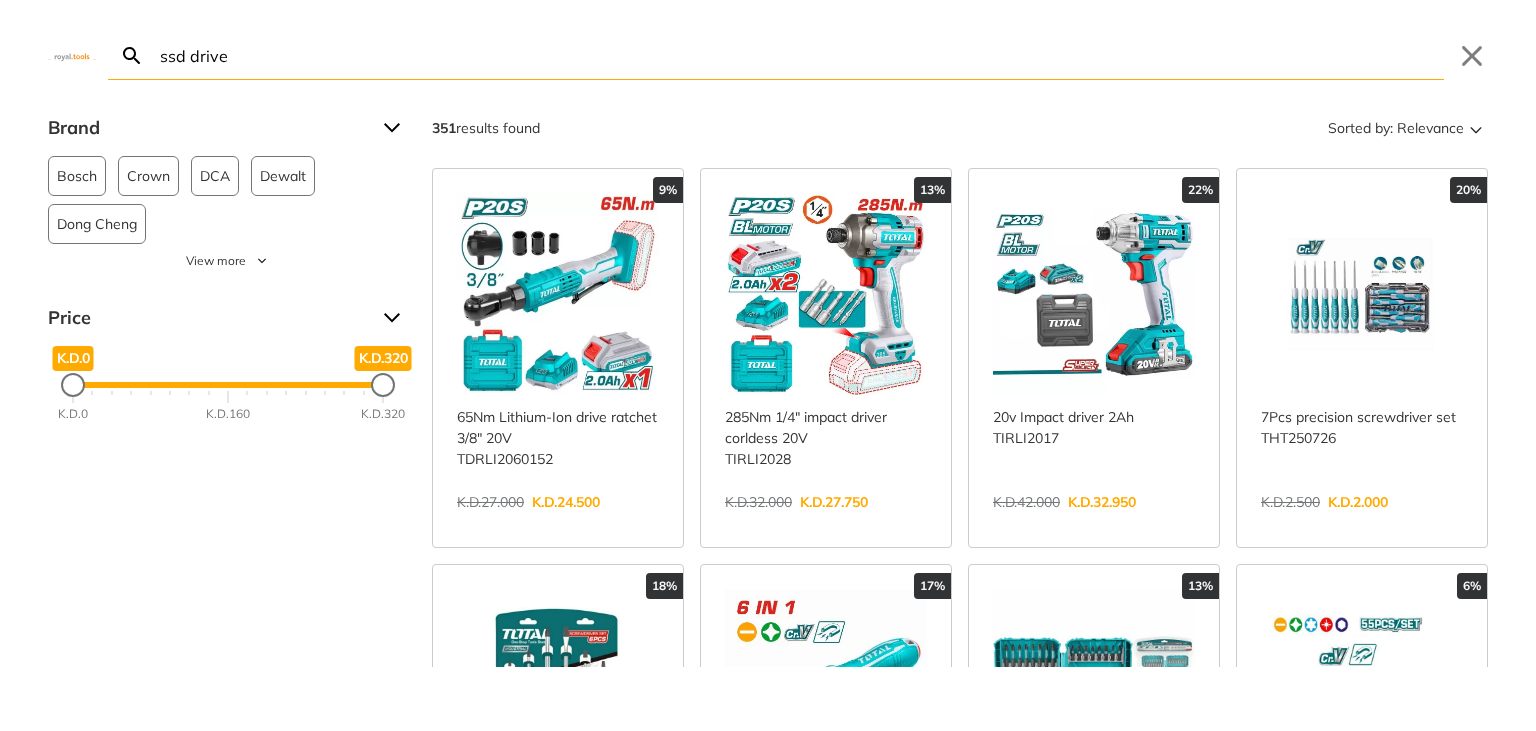 drag, startPoint x: 154, startPoint y: 56, endPoint x: 243, endPoint y: 70, distance: 90.0944 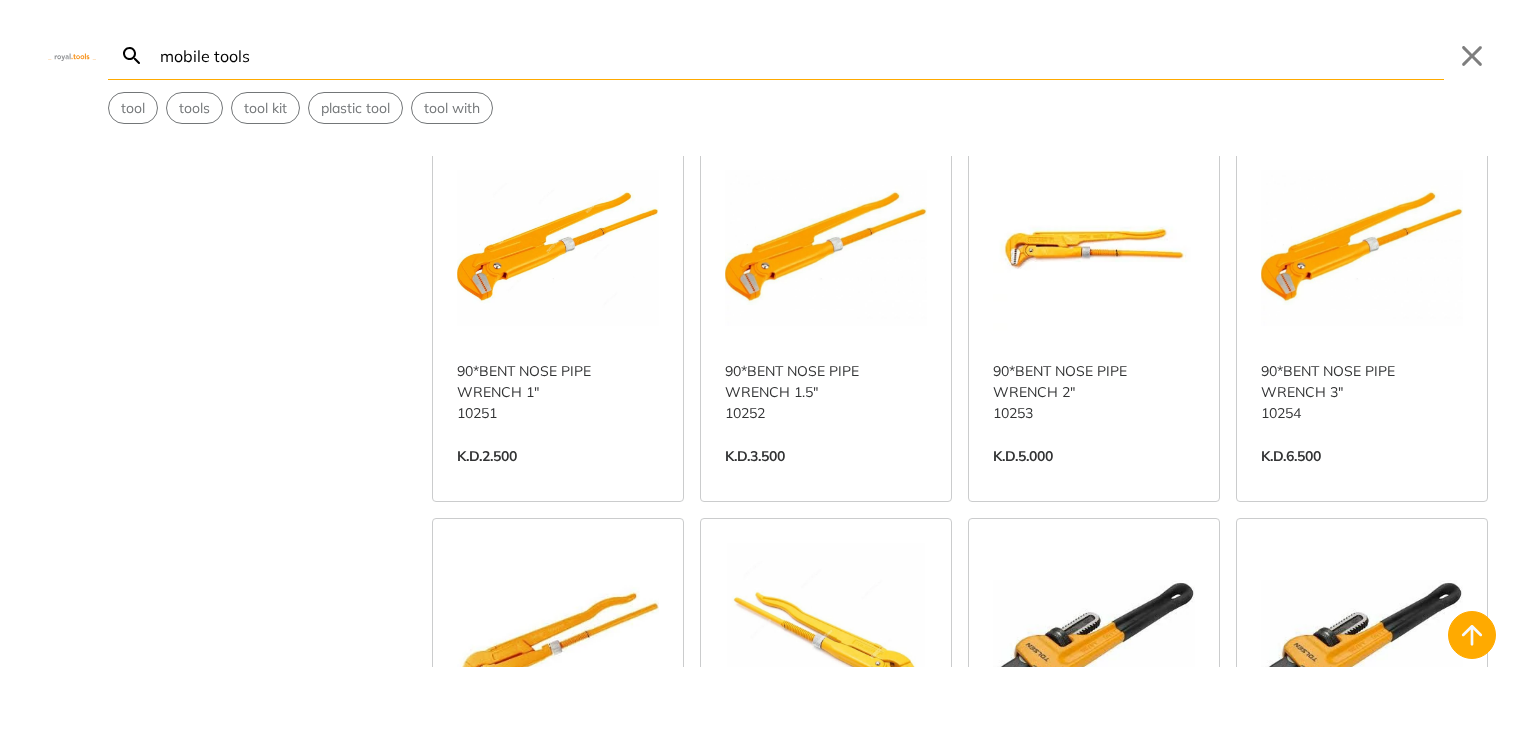 scroll, scrollTop: 1770, scrollLeft: 0, axis: vertical 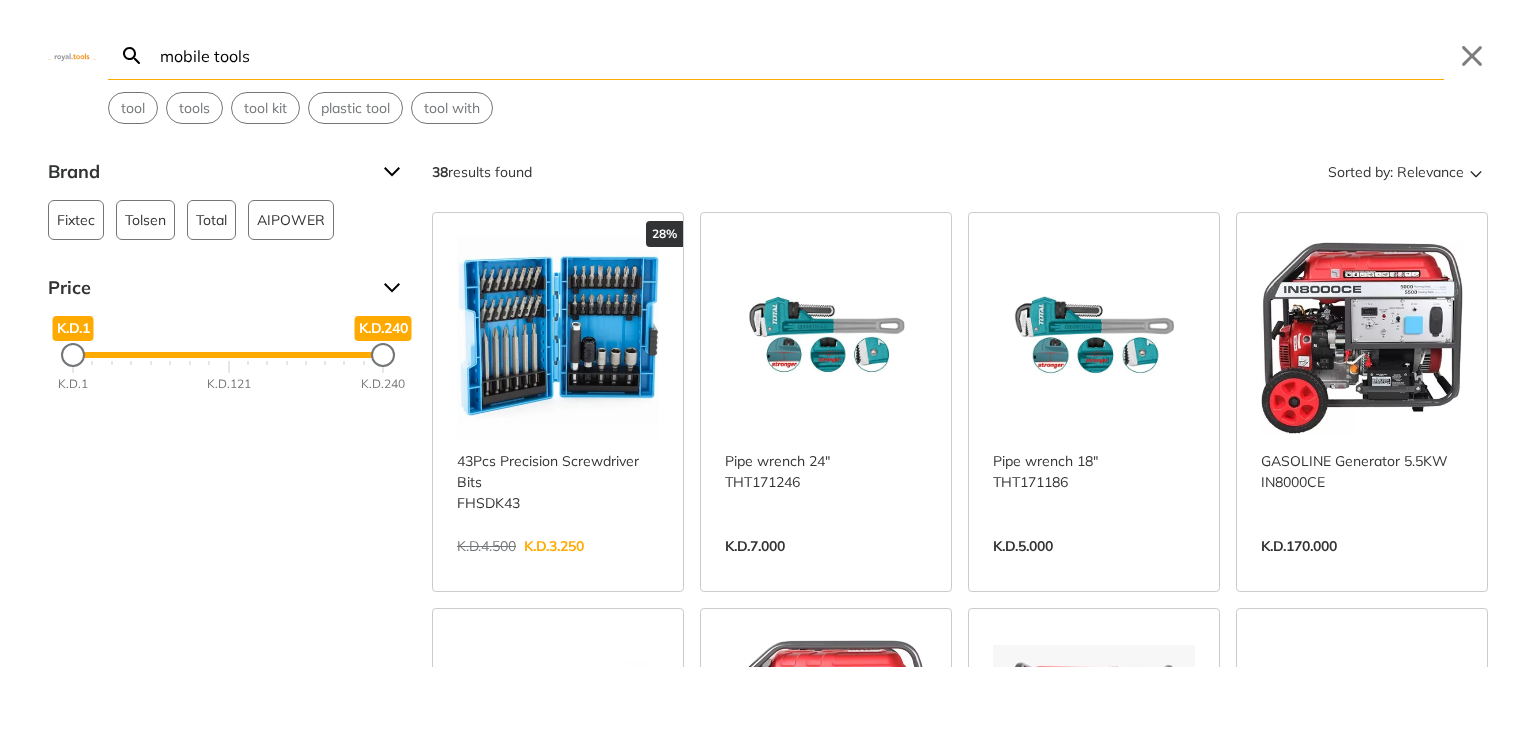 drag, startPoint x: 579, startPoint y: 52, endPoint x: 0, endPoint y: 172, distance: 591.3045 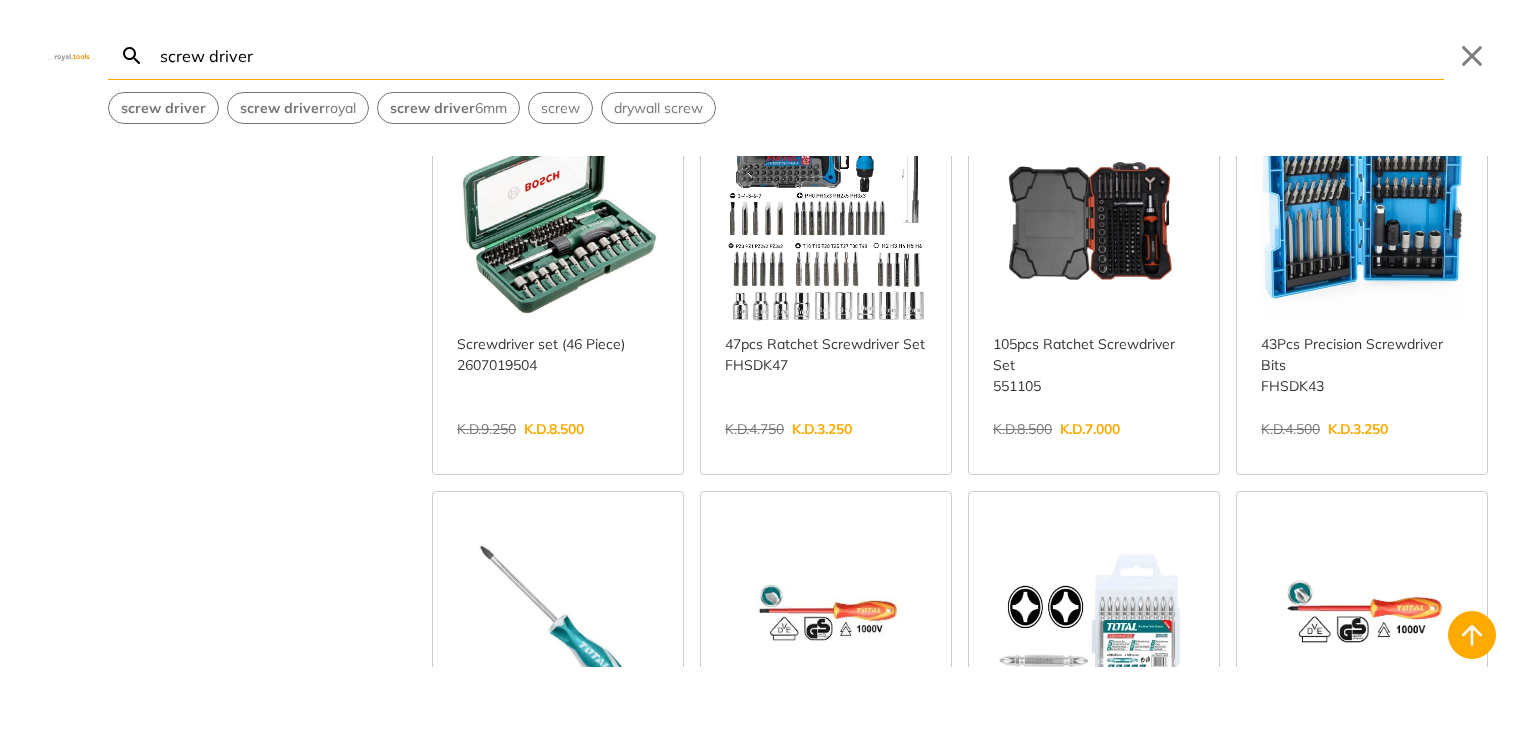 scroll, scrollTop: 1472, scrollLeft: 0, axis: vertical 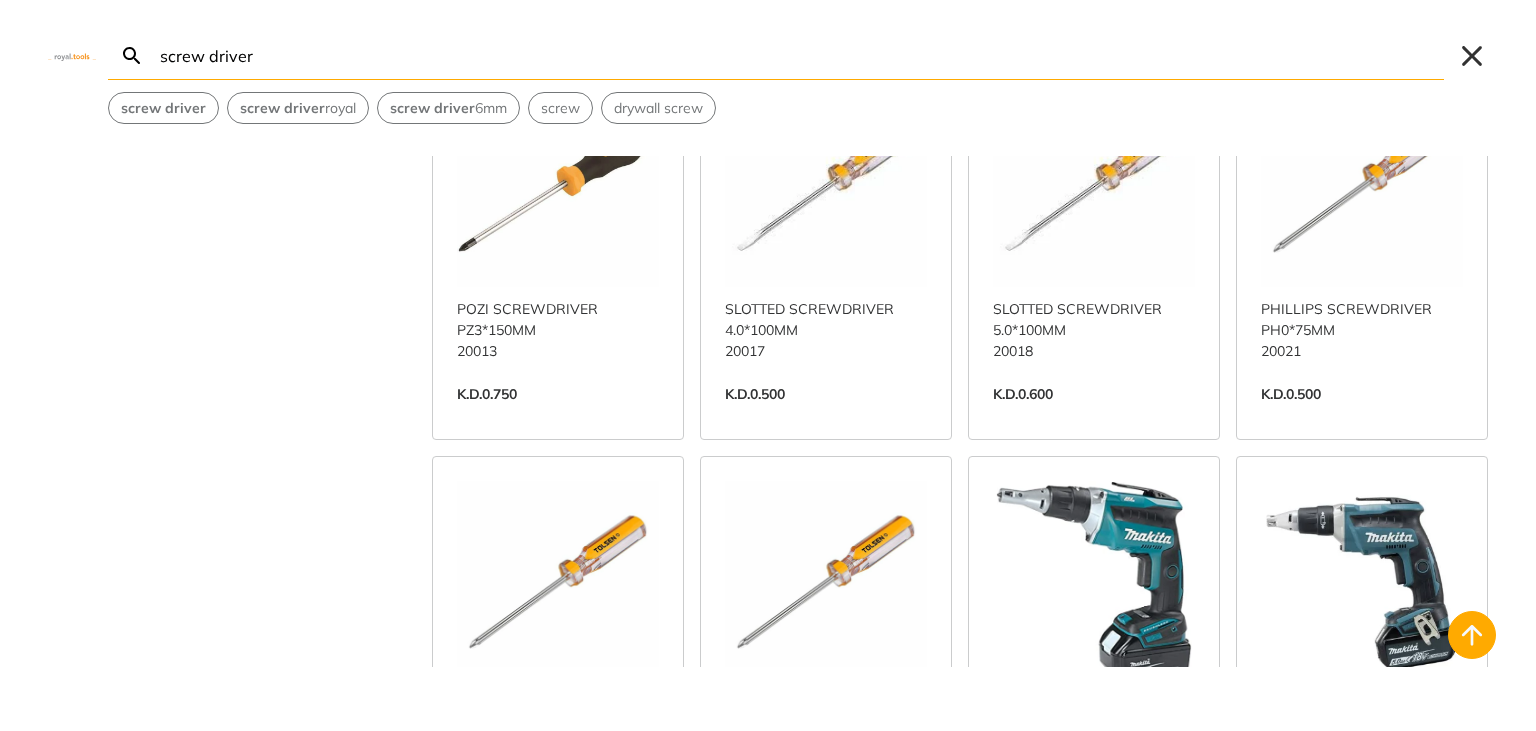 type on "screw driver" 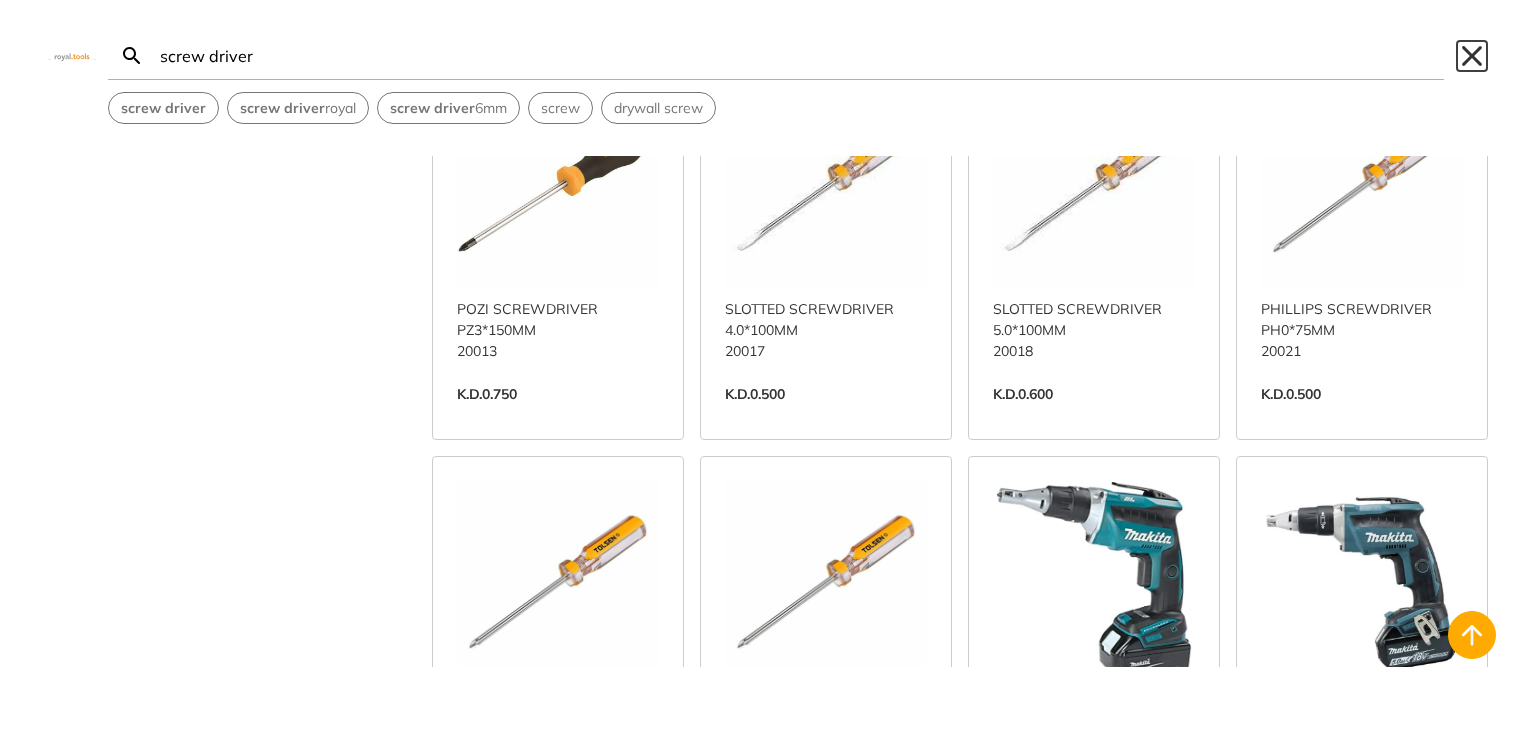 click on "Close" at bounding box center (1472, 56) 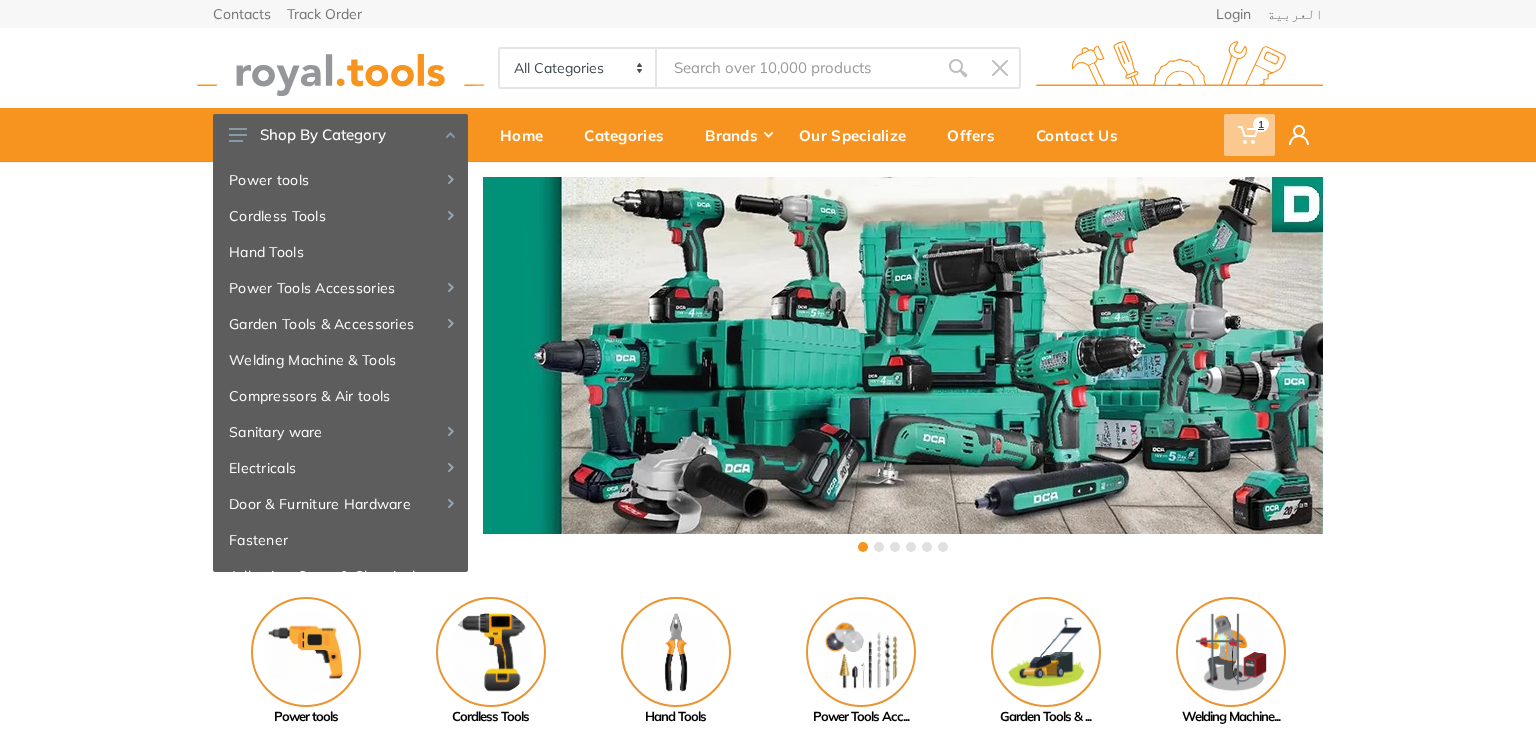 click on "1" at bounding box center (1249, 135) 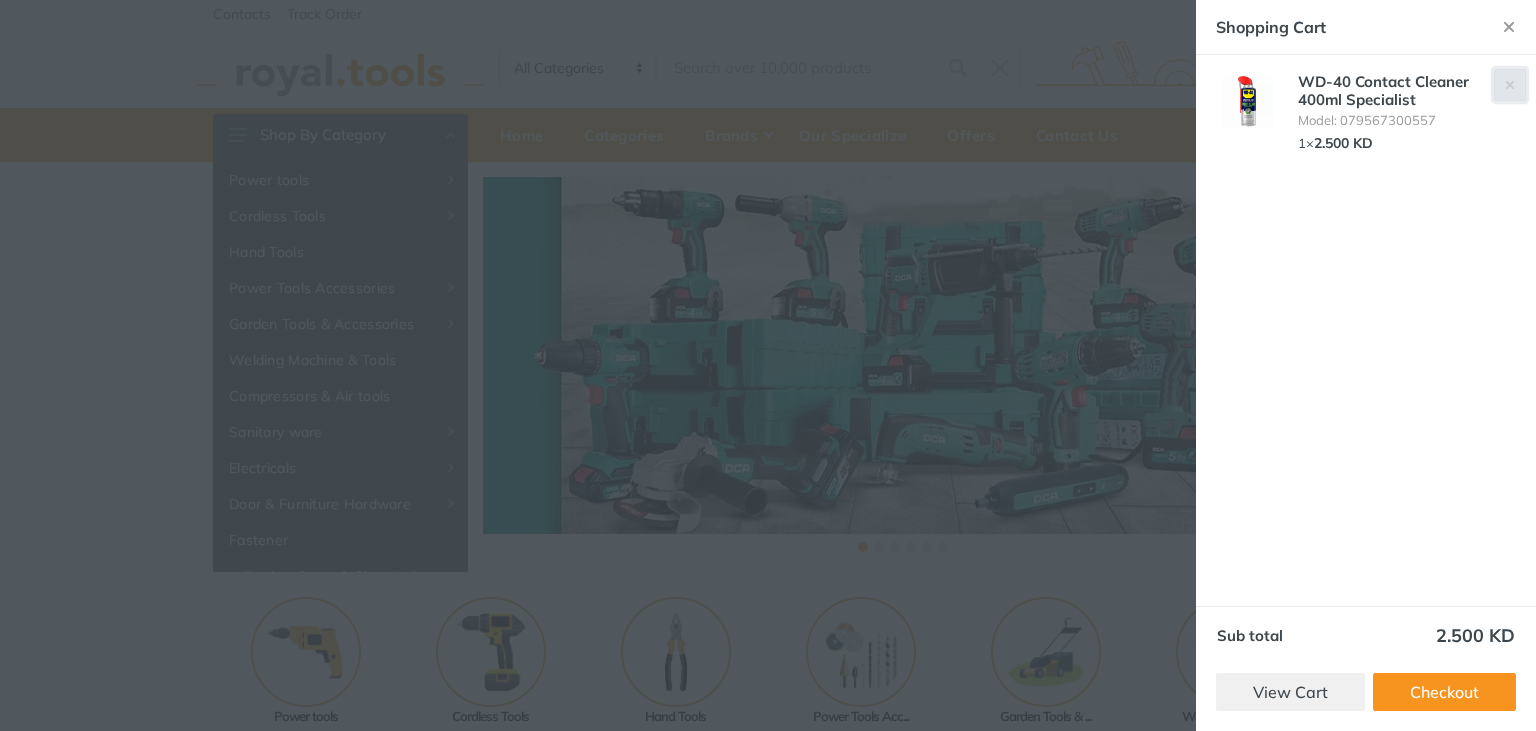click at bounding box center [1510, 85] 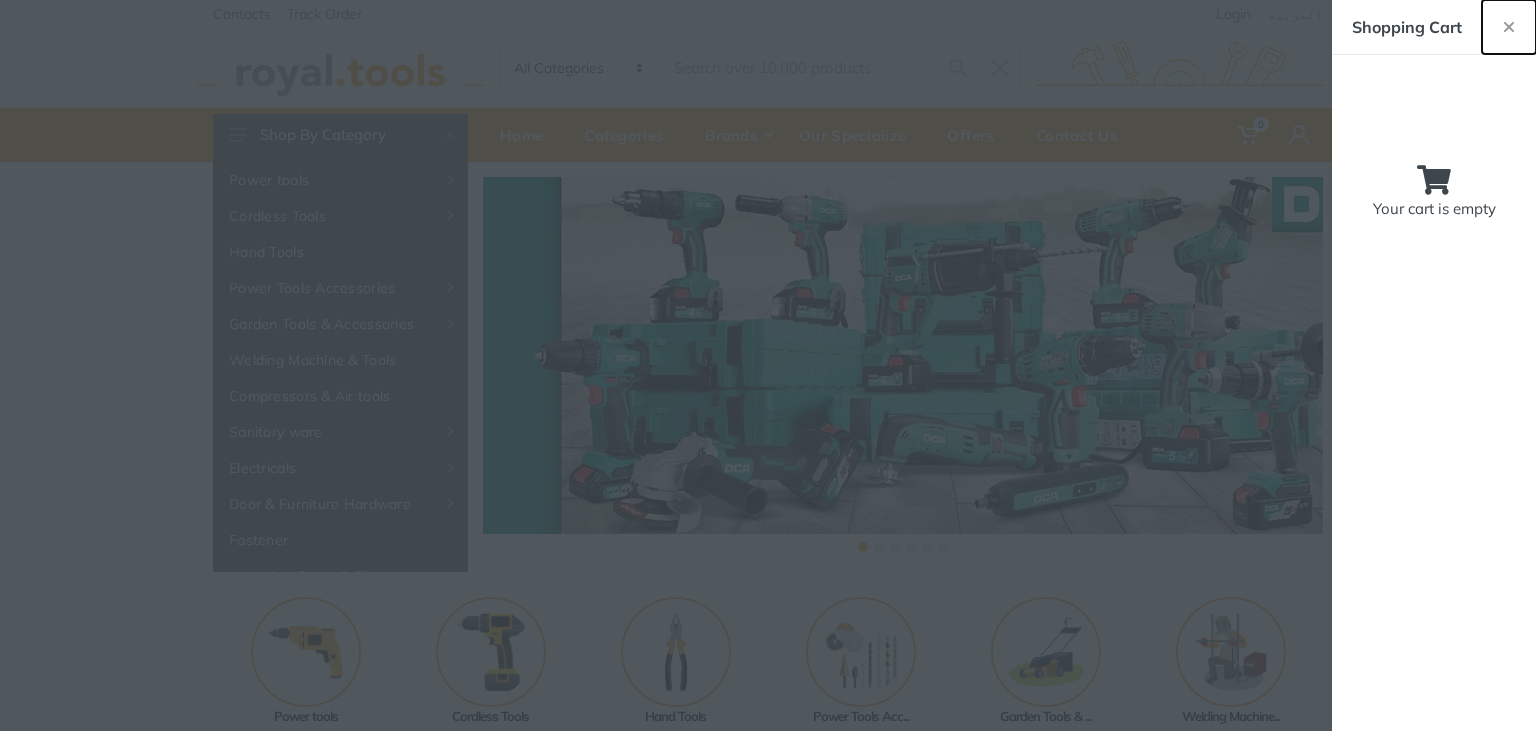 click at bounding box center (1509, 27) 